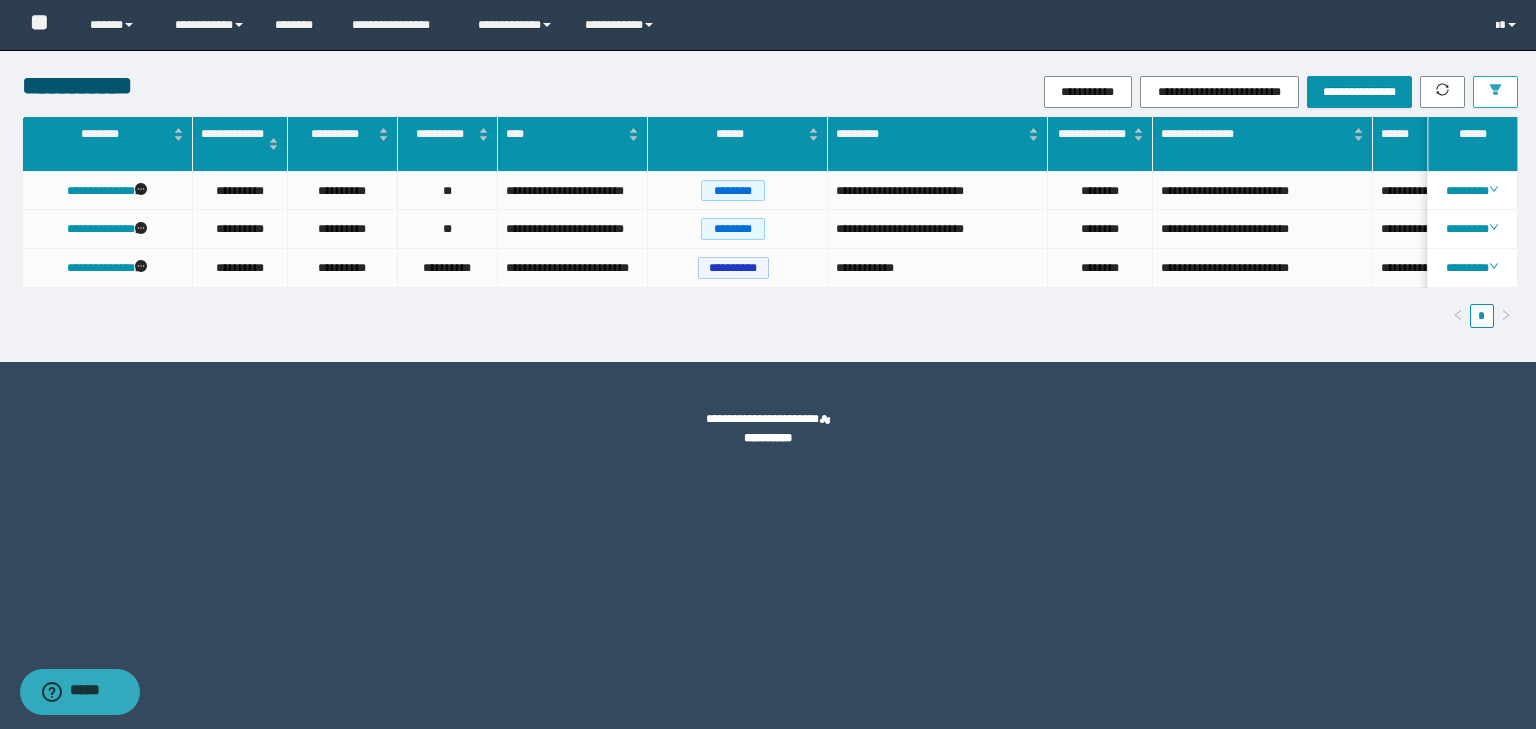 scroll, scrollTop: 0, scrollLeft: 0, axis: both 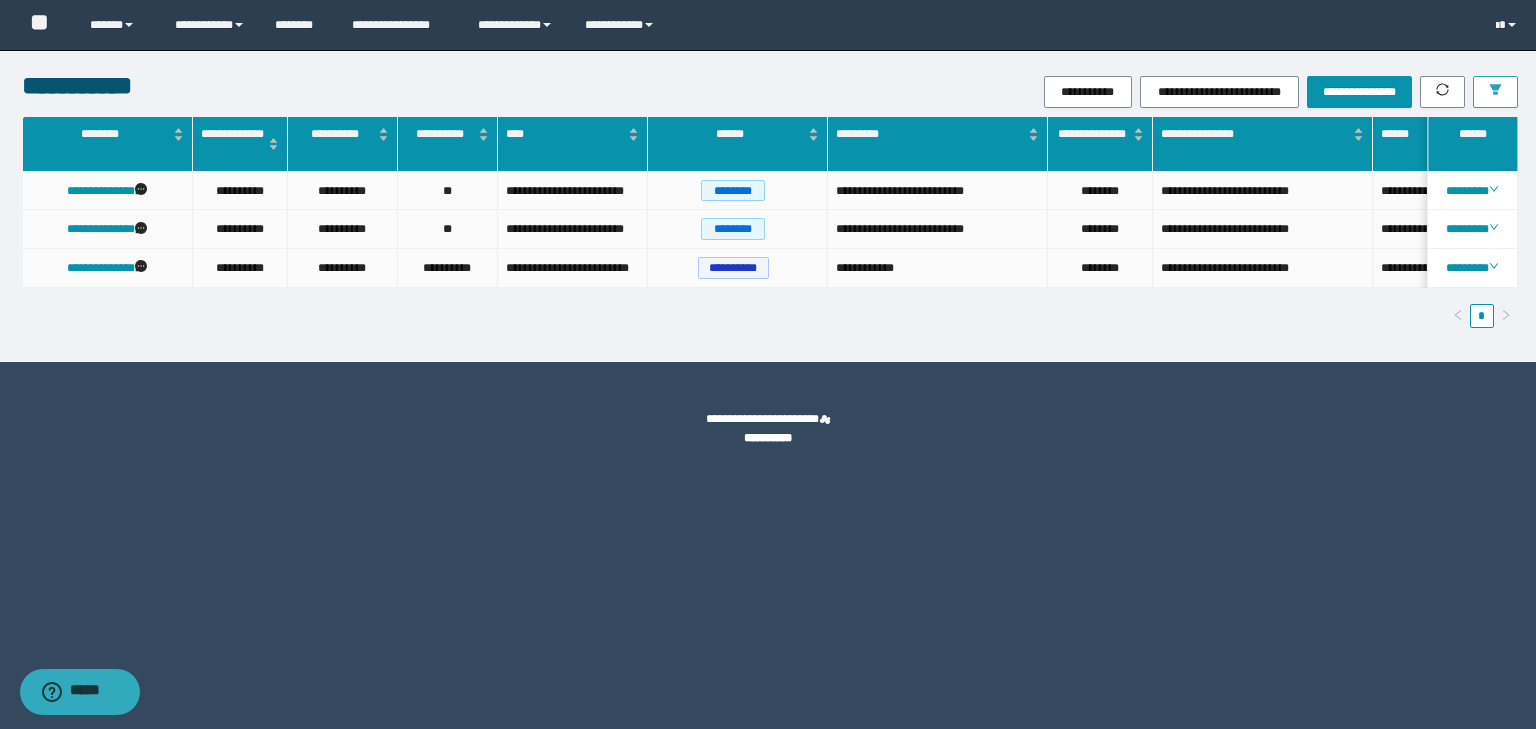 drag, startPoint x: 1487, startPoint y: 84, endPoint x: 1472, endPoint y: 108, distance: 28.301943 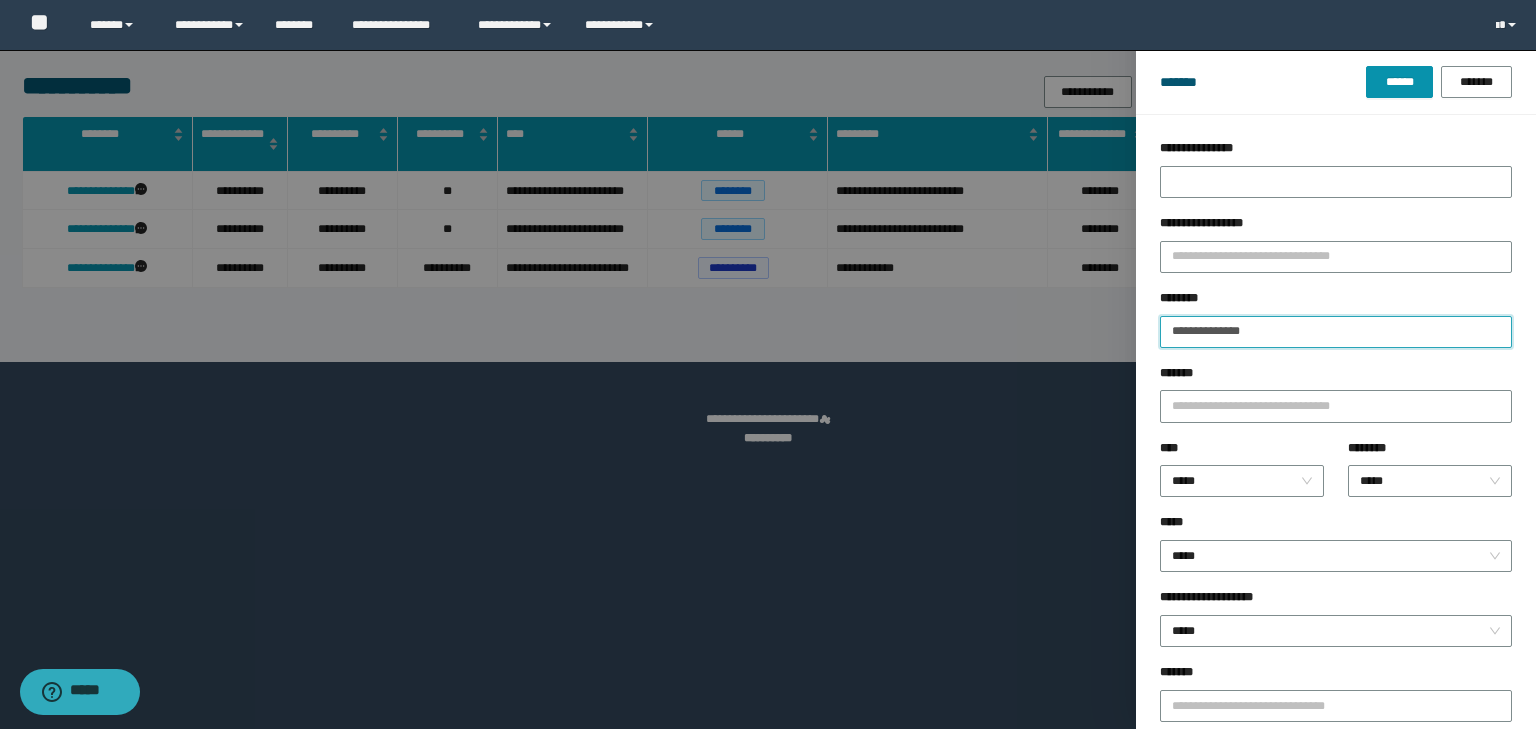 drag, startPoint x: 1276, startPoint y: 336, endPoint x: 1048, endPoint y: 328, distance: 228.1403 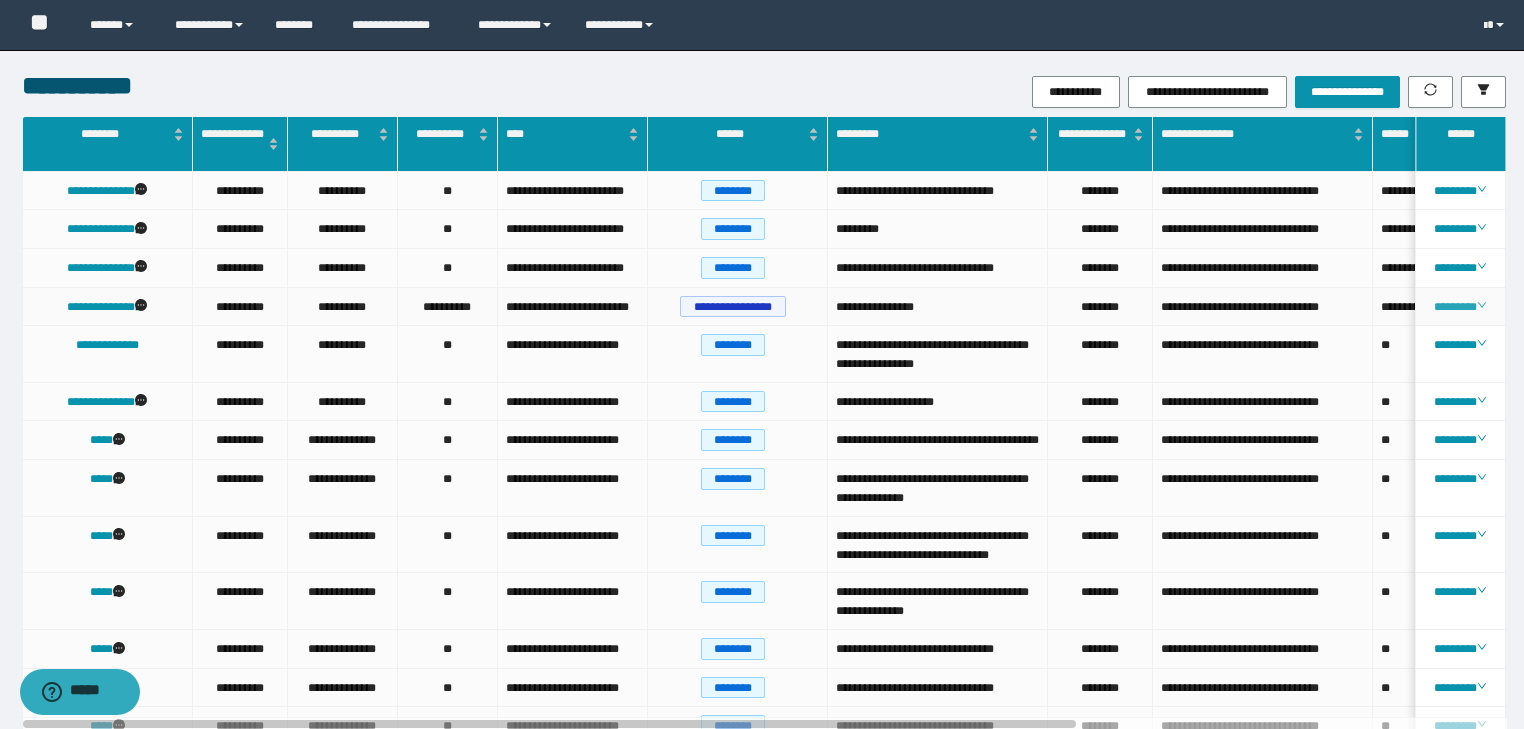 click on "********" at bounding box center [1460, 307] 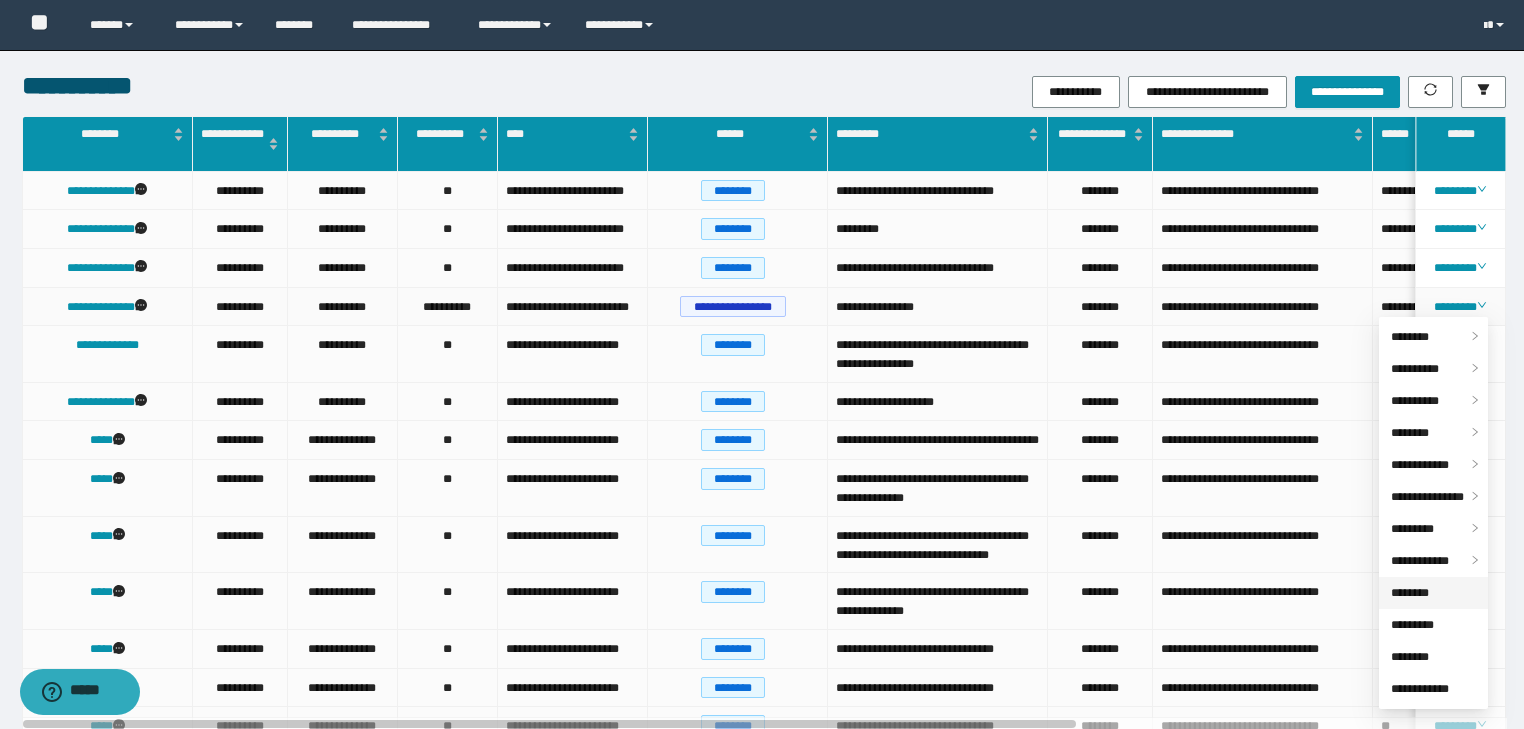 click on "********" at bounding box center [1410, 593] 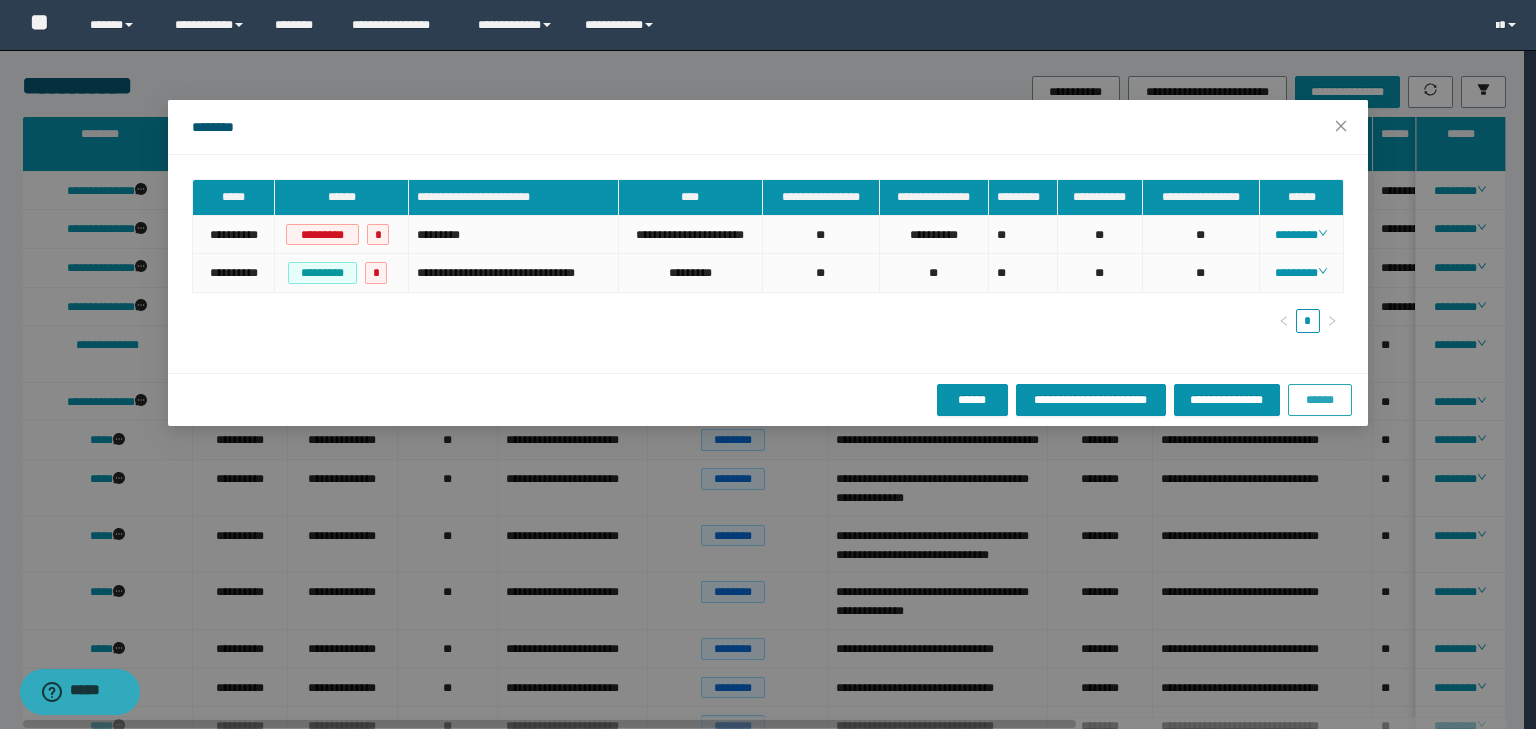 click on "******" at bounding box center (1320, 400) 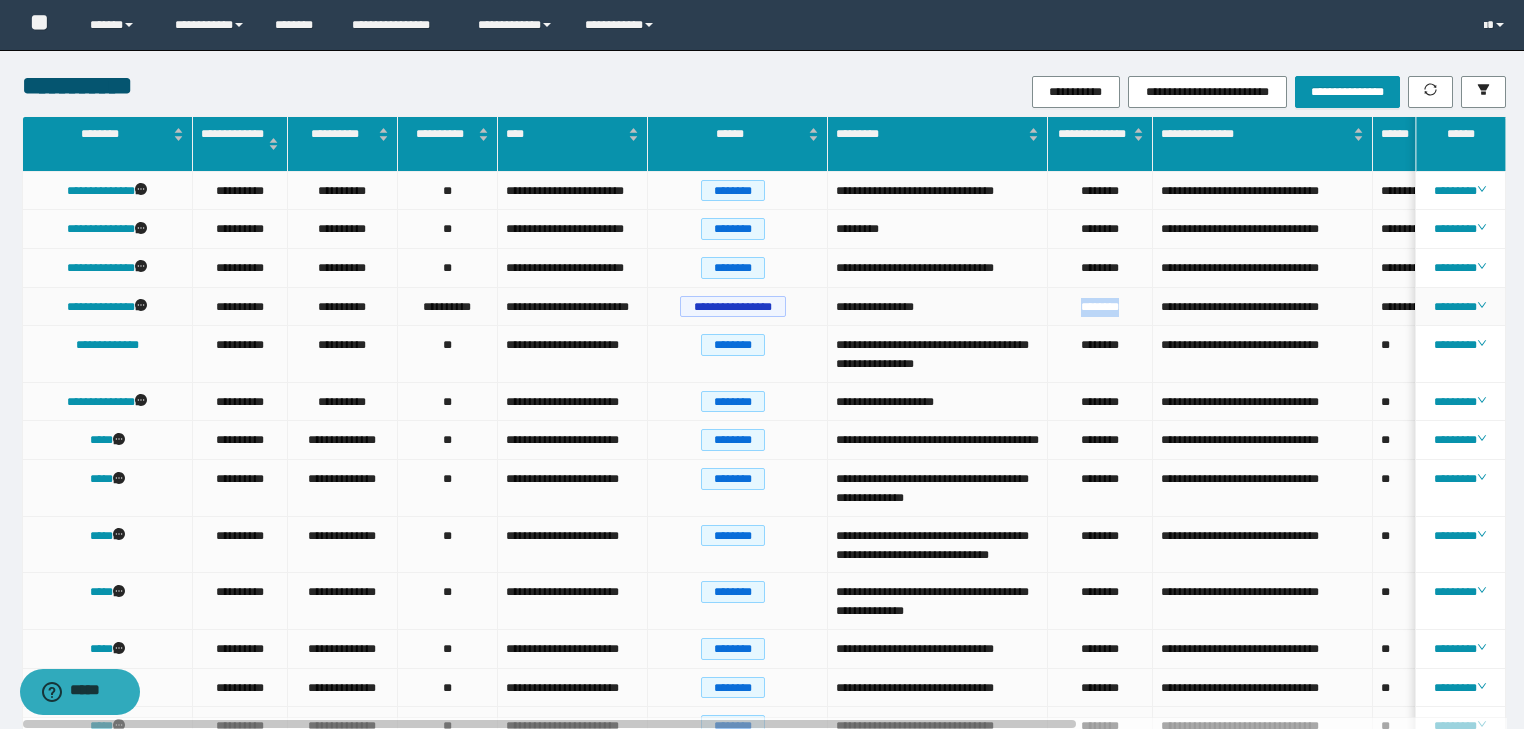 drag, startPoint x: 1137, startPoint y: 300, endPoint x: 1071, endPoint y: 308, distance: 66.48308 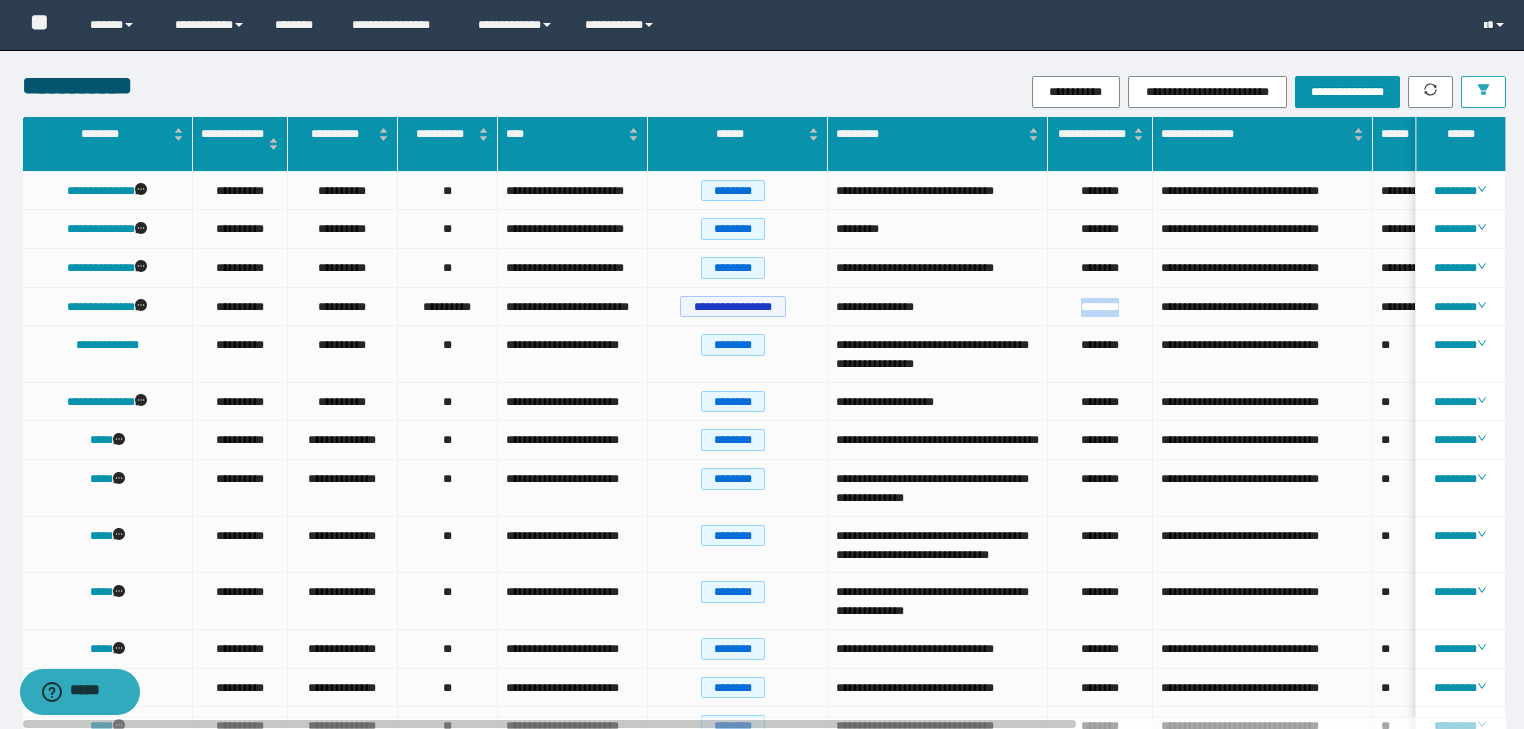 click at bounding box center (1483, 92) 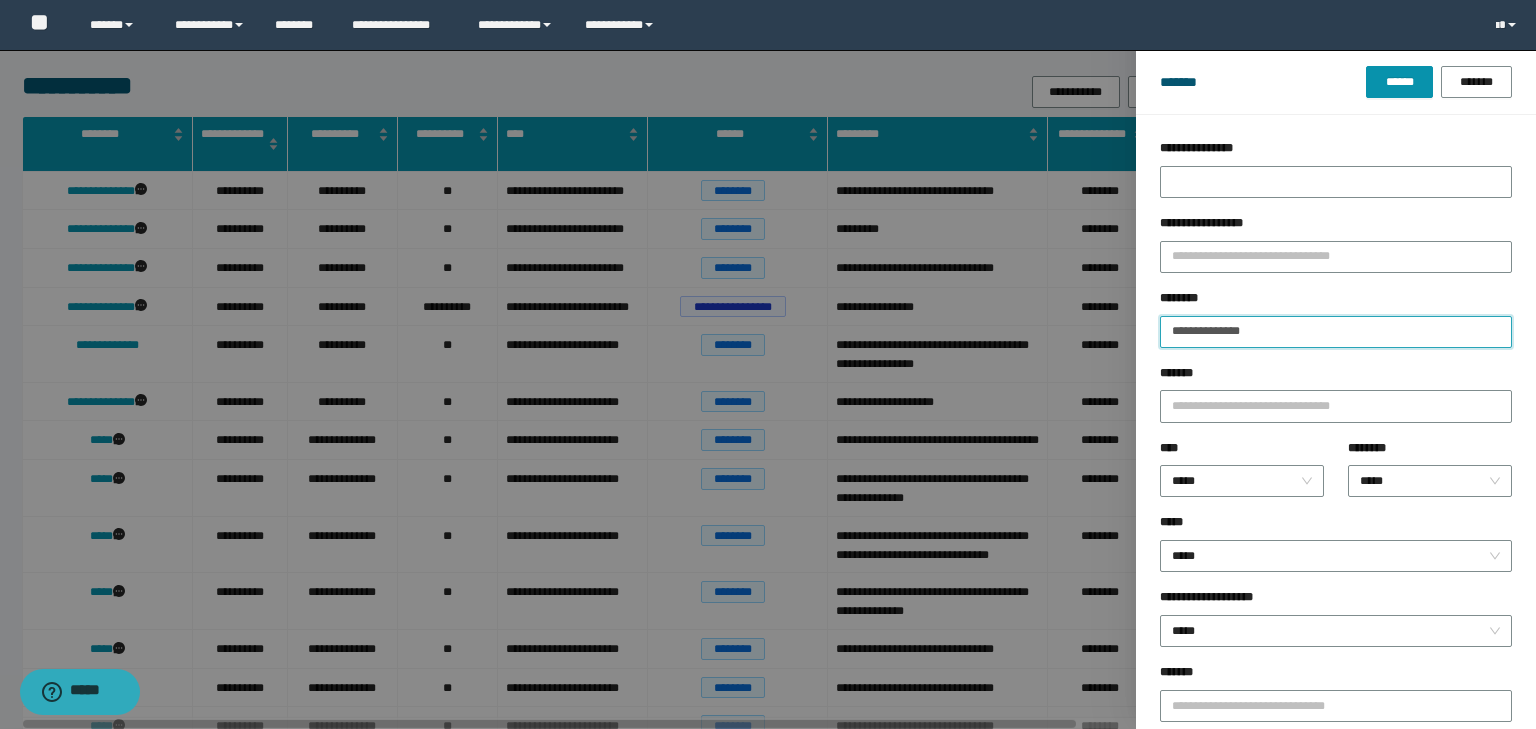 drag, startPoint x: 1263, startPoint y: 332, endPoint x: 1054, endPoint y: 327, distance: 209.0598 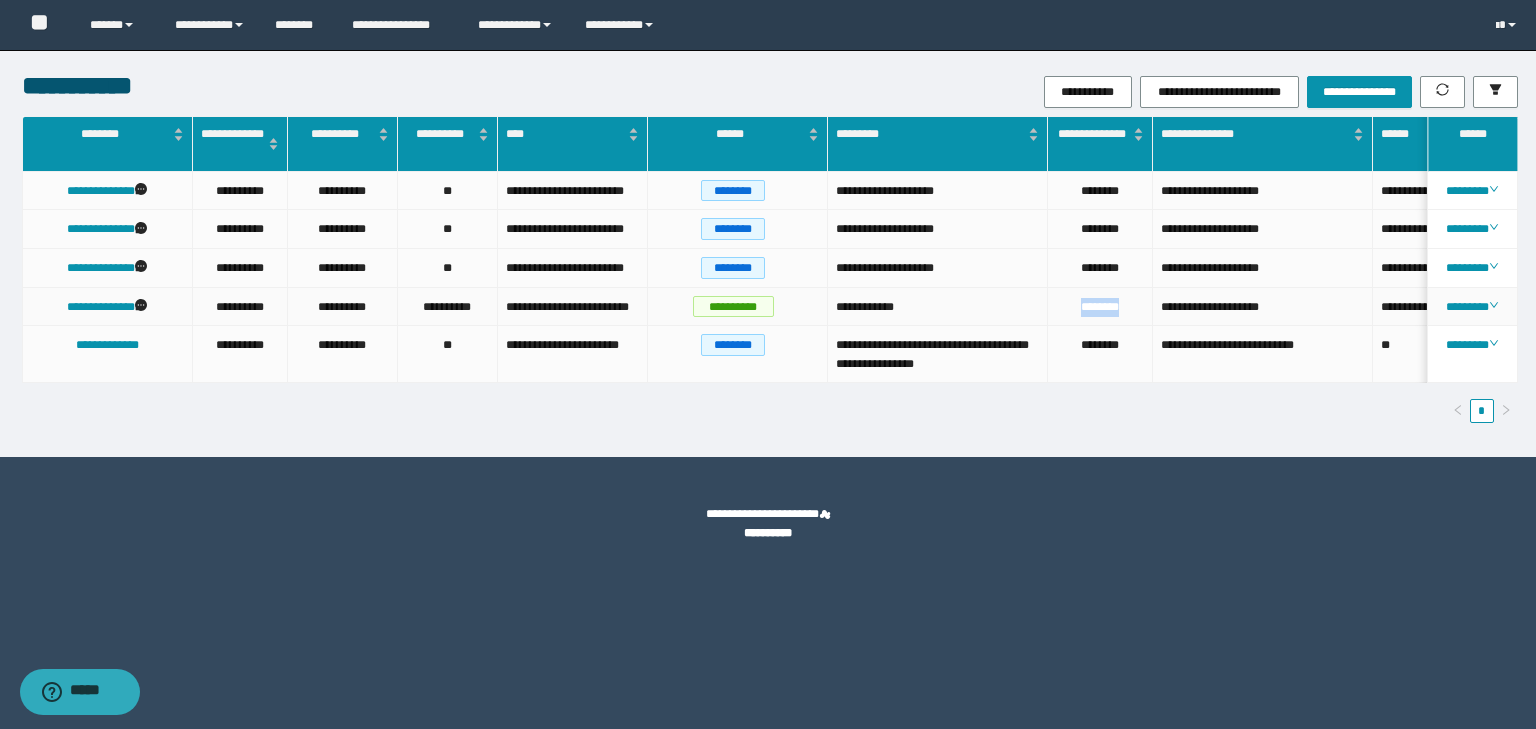 drag, startPoint x: 1138, startPoint y: 304, endPoint x: 1060, endPoint y: 302, distance: 78.025635 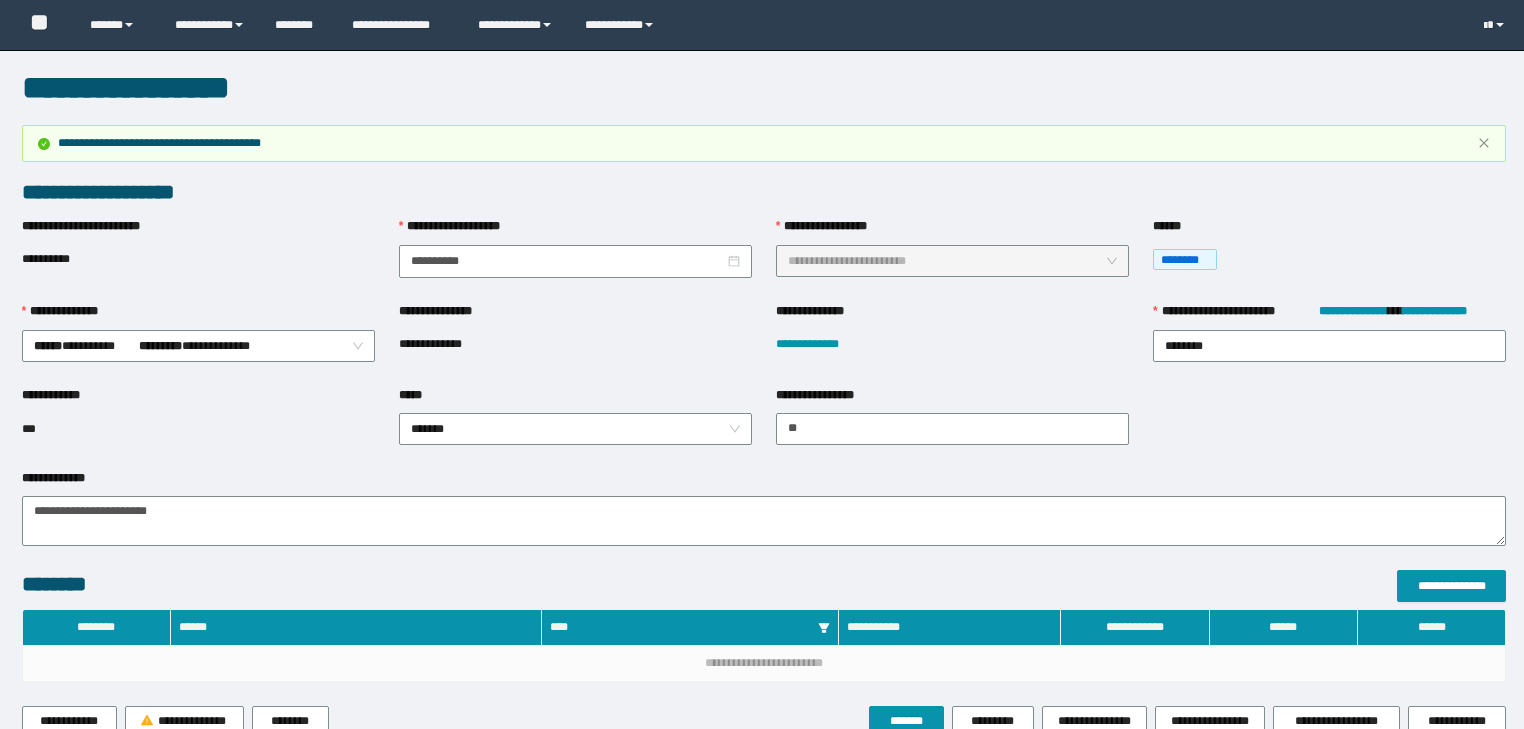 scroll, scrollTop: 56, scrollLeft: 0, axis: vertical 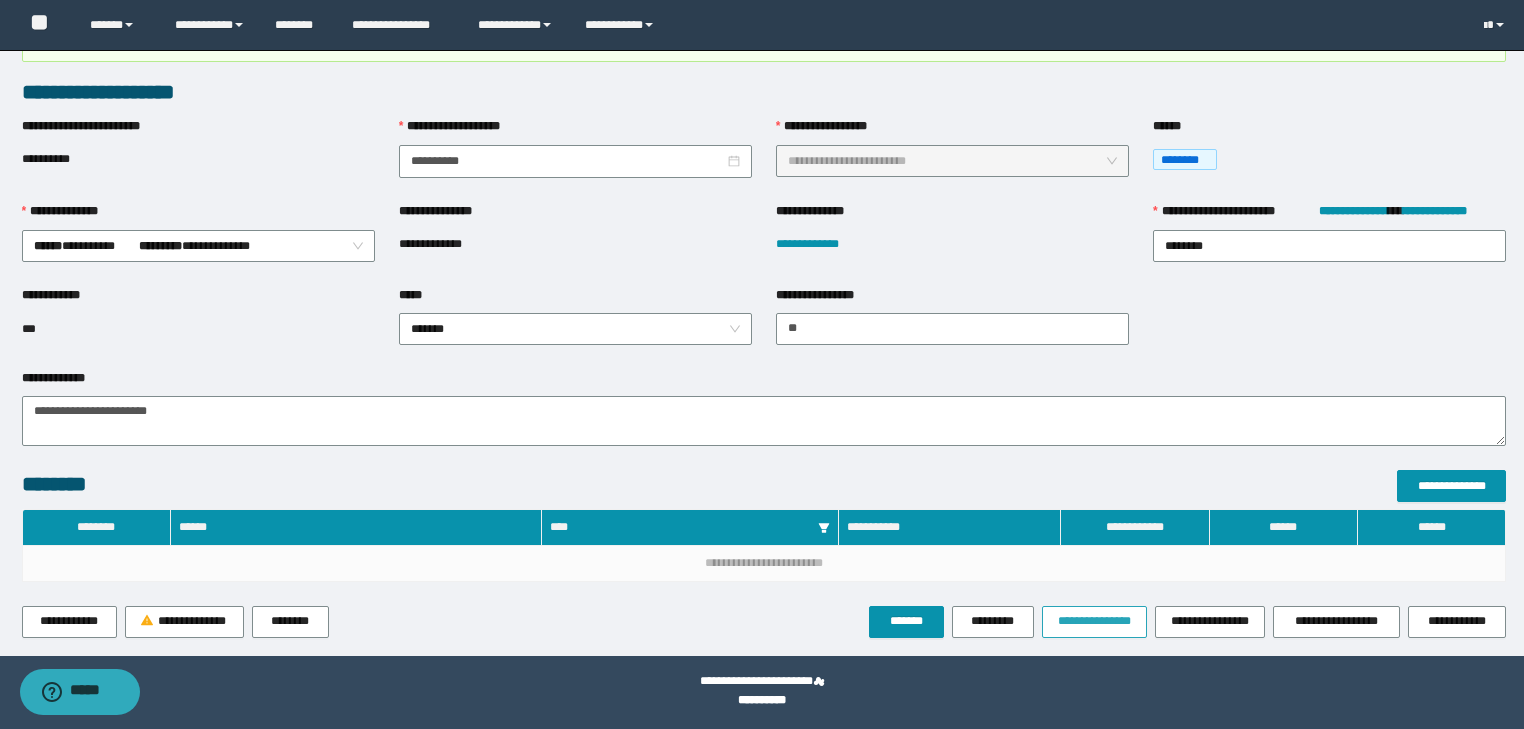 click on "**********" at bounding box center [1094, 621] 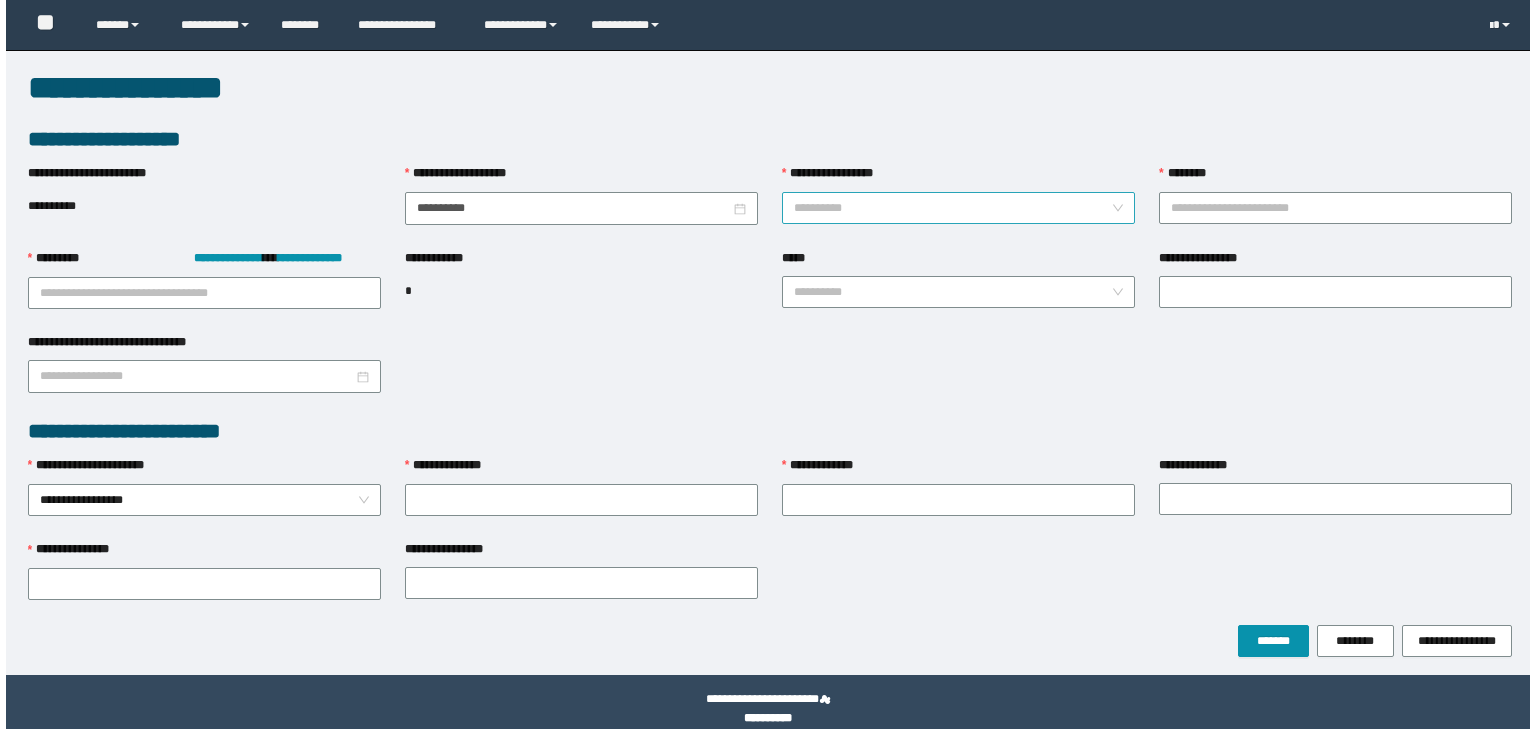 scroll, scrollTop: 0, scrollLeft: 0, axis: both 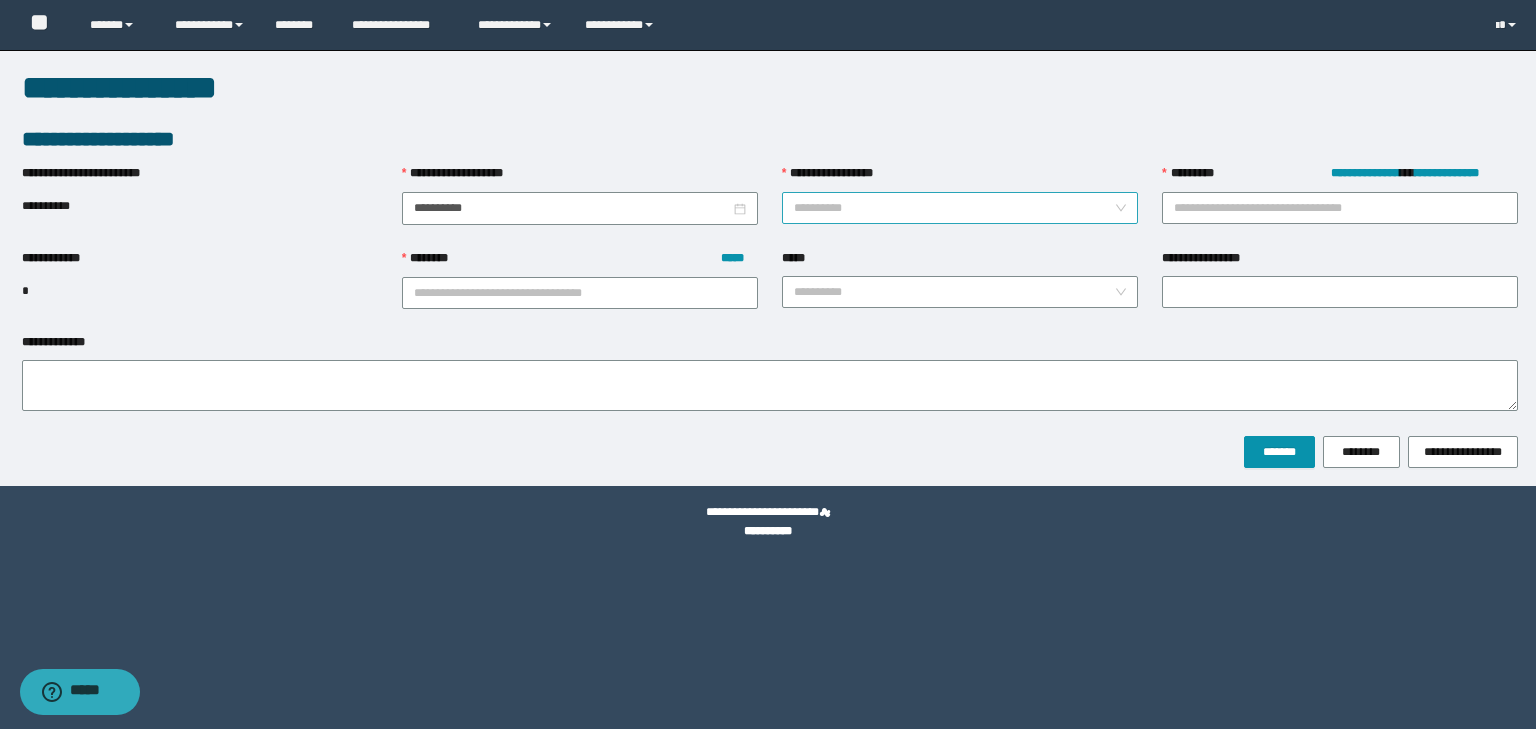 click on "**********" at bounding box center [954, 208] 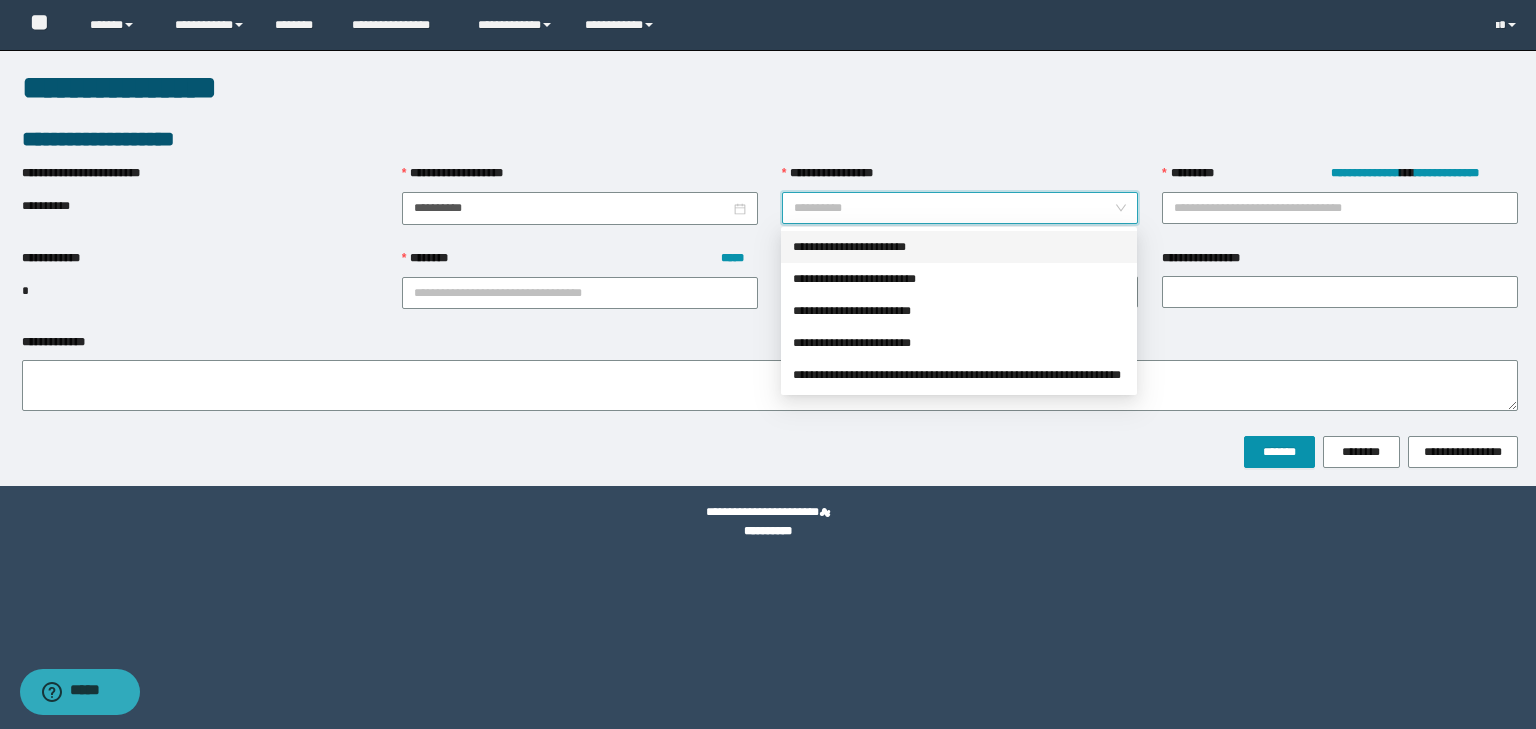 click on "**********" at bounding box center [959, 247] 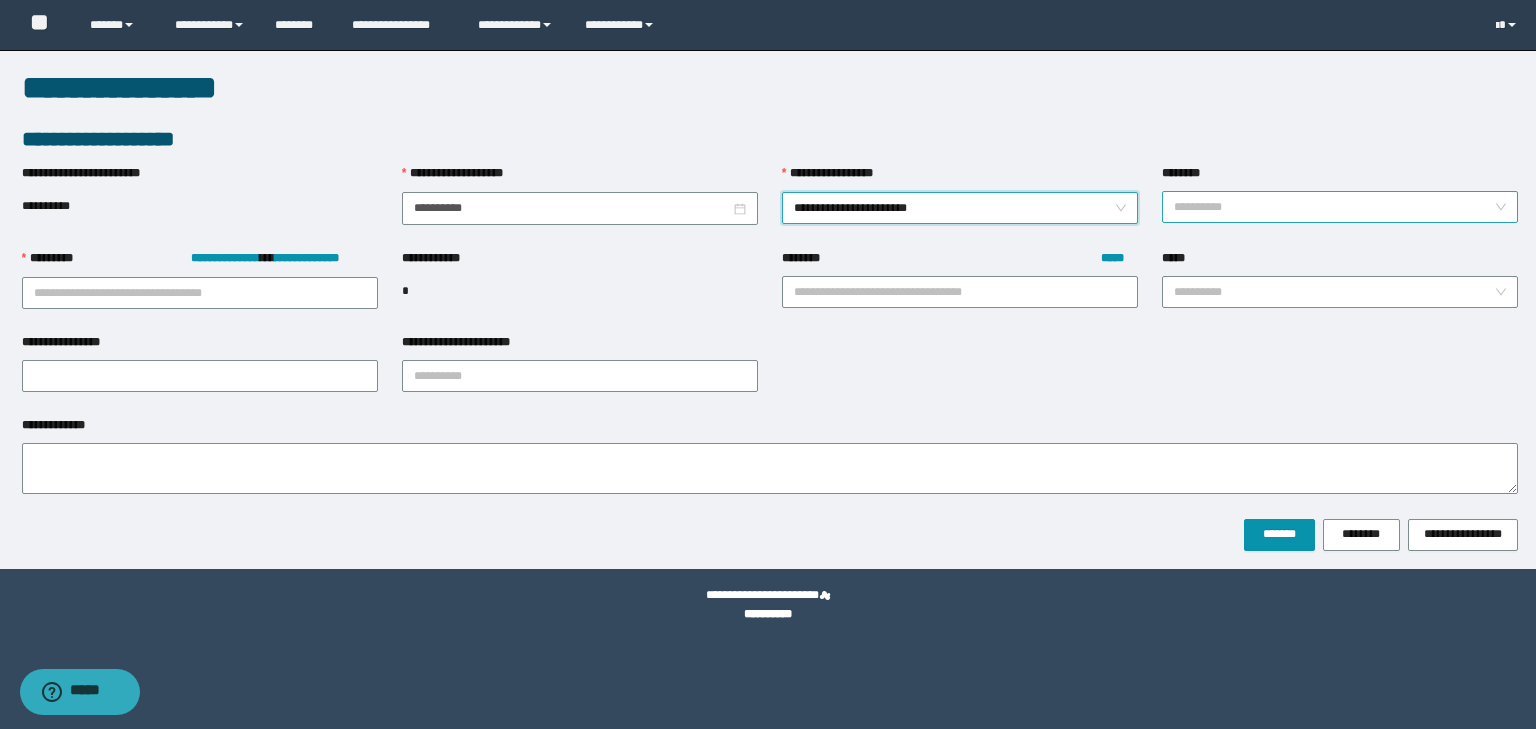 click on "********" at bounding box center (1334, 207) 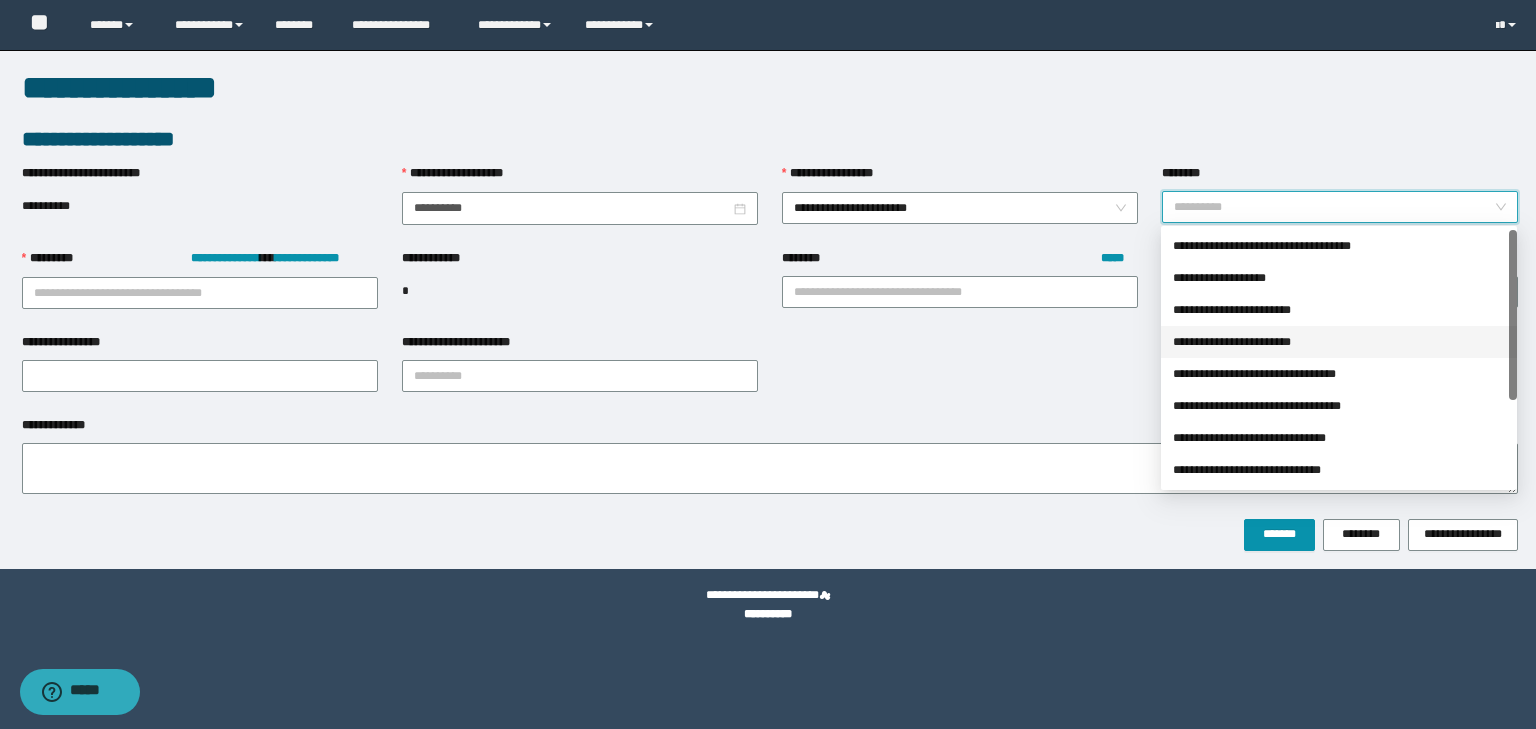 click on "**********" at bounding box center (1339, 342) 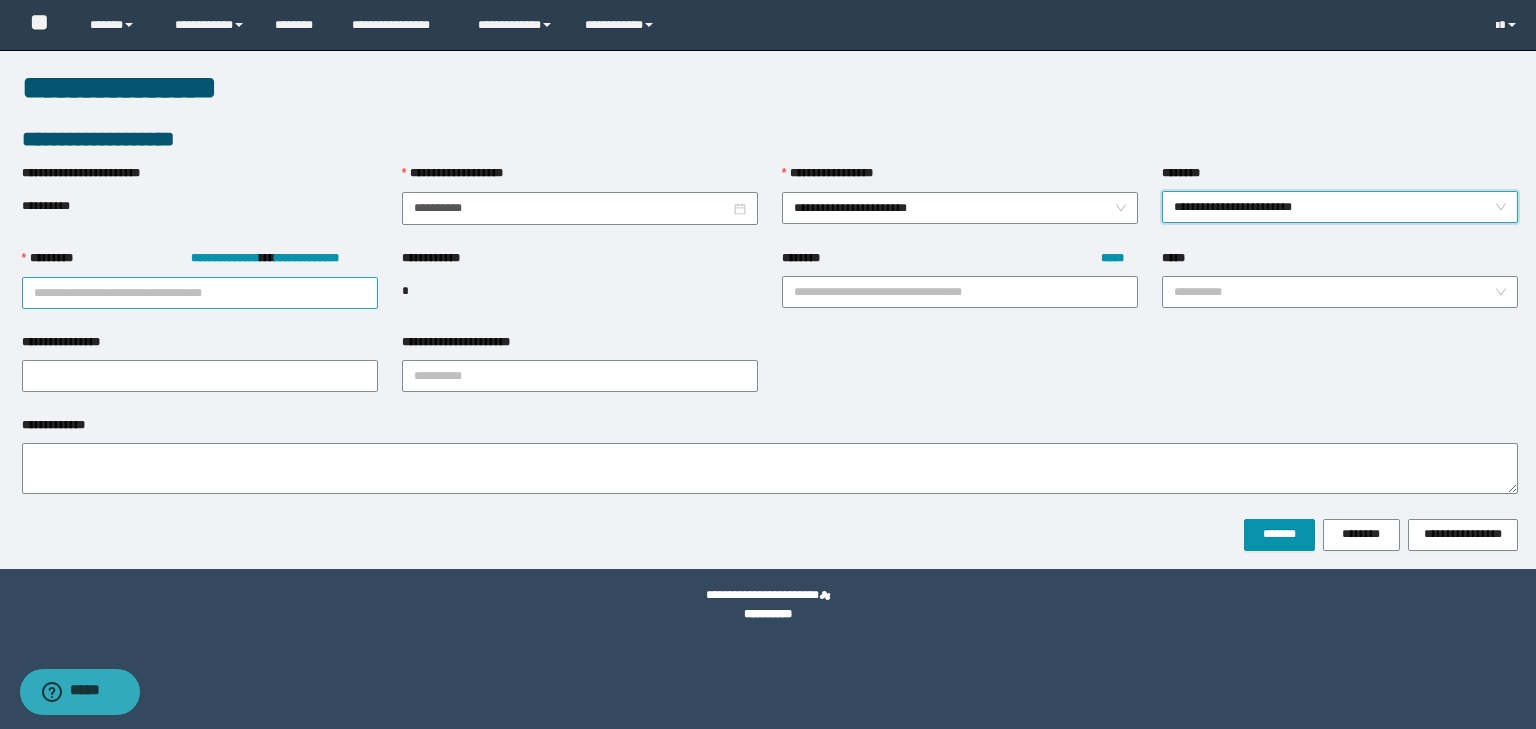 click on "**********" at bounding box center (200, 293) 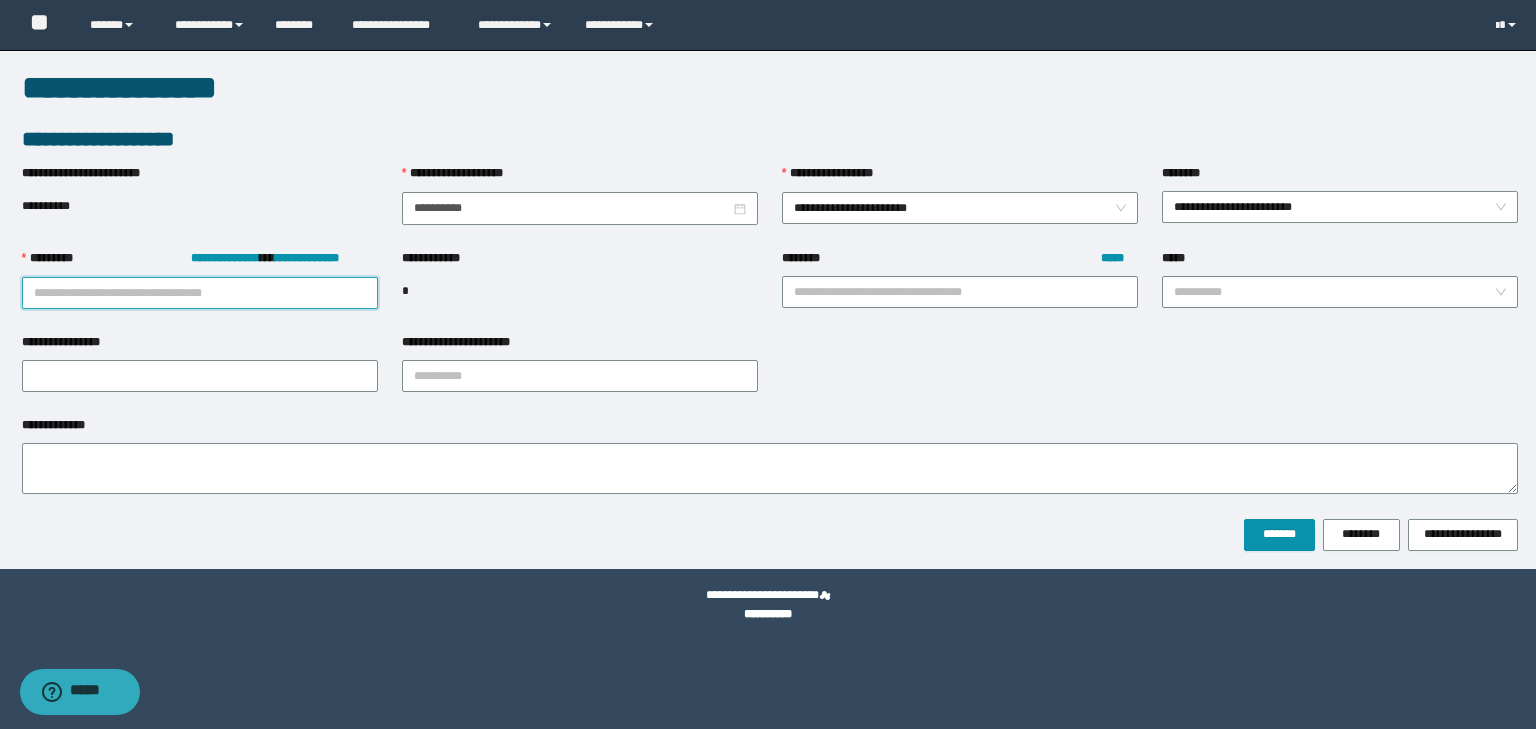 paste on "********" 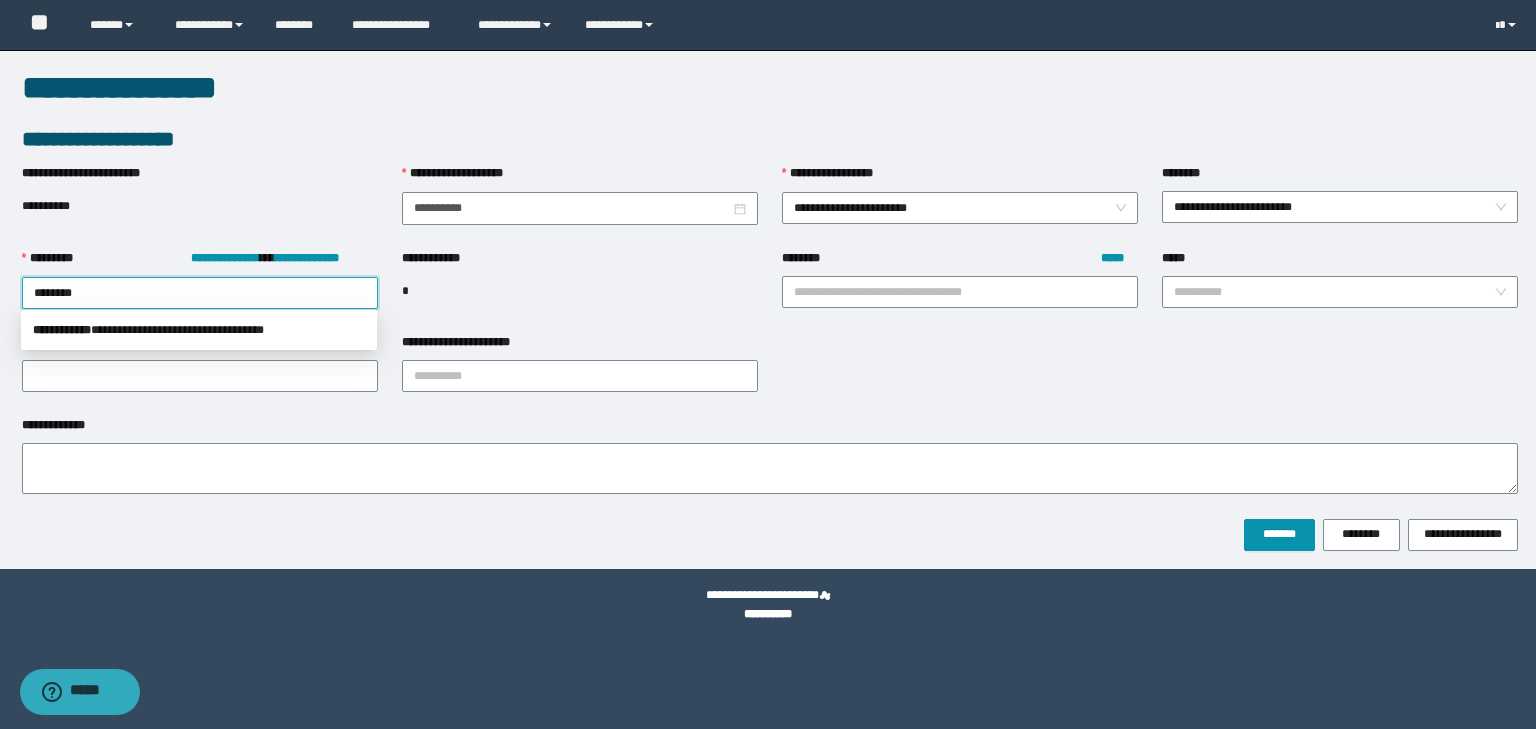 click on "**********" at bounding box center [199, 330] 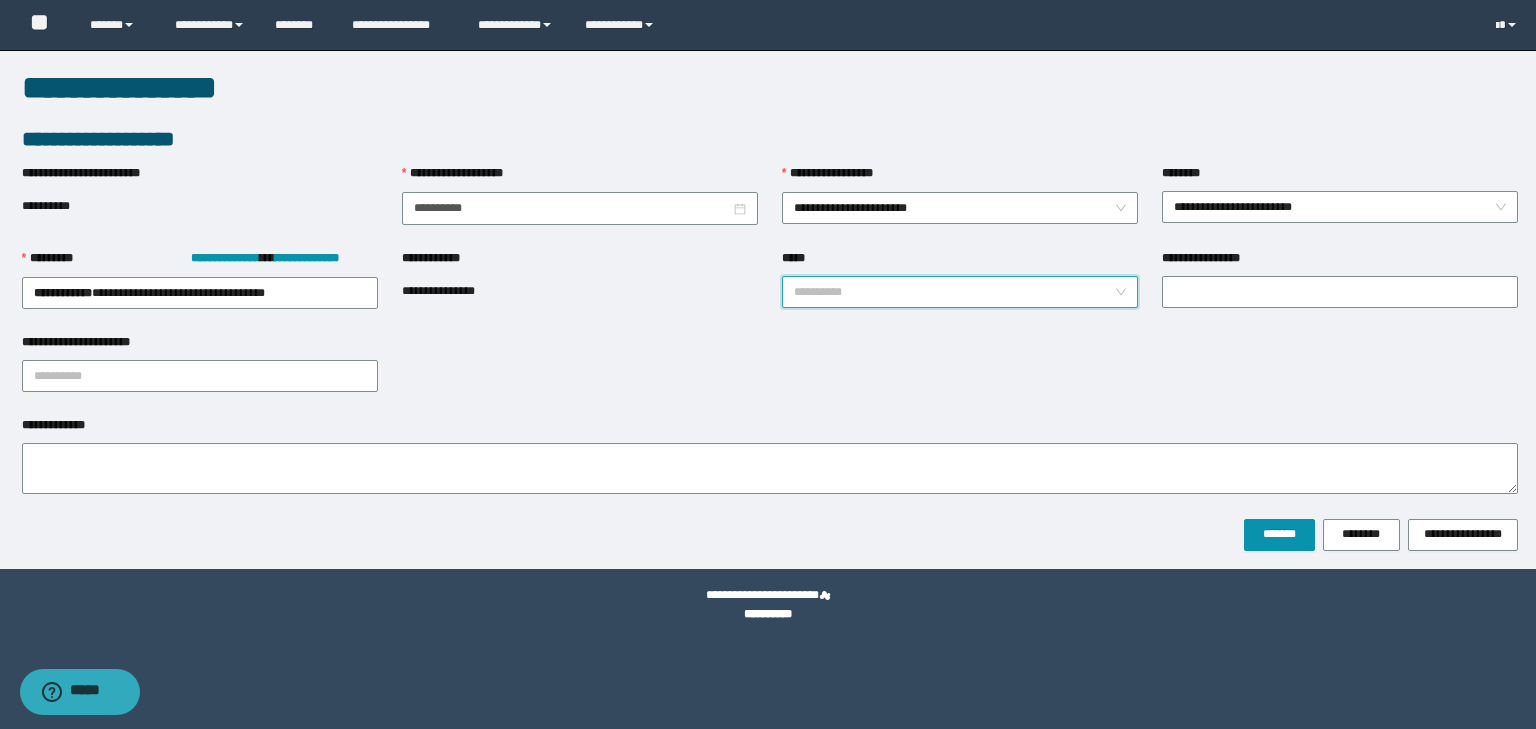 click on "*****" at bounding box center [954, 292] 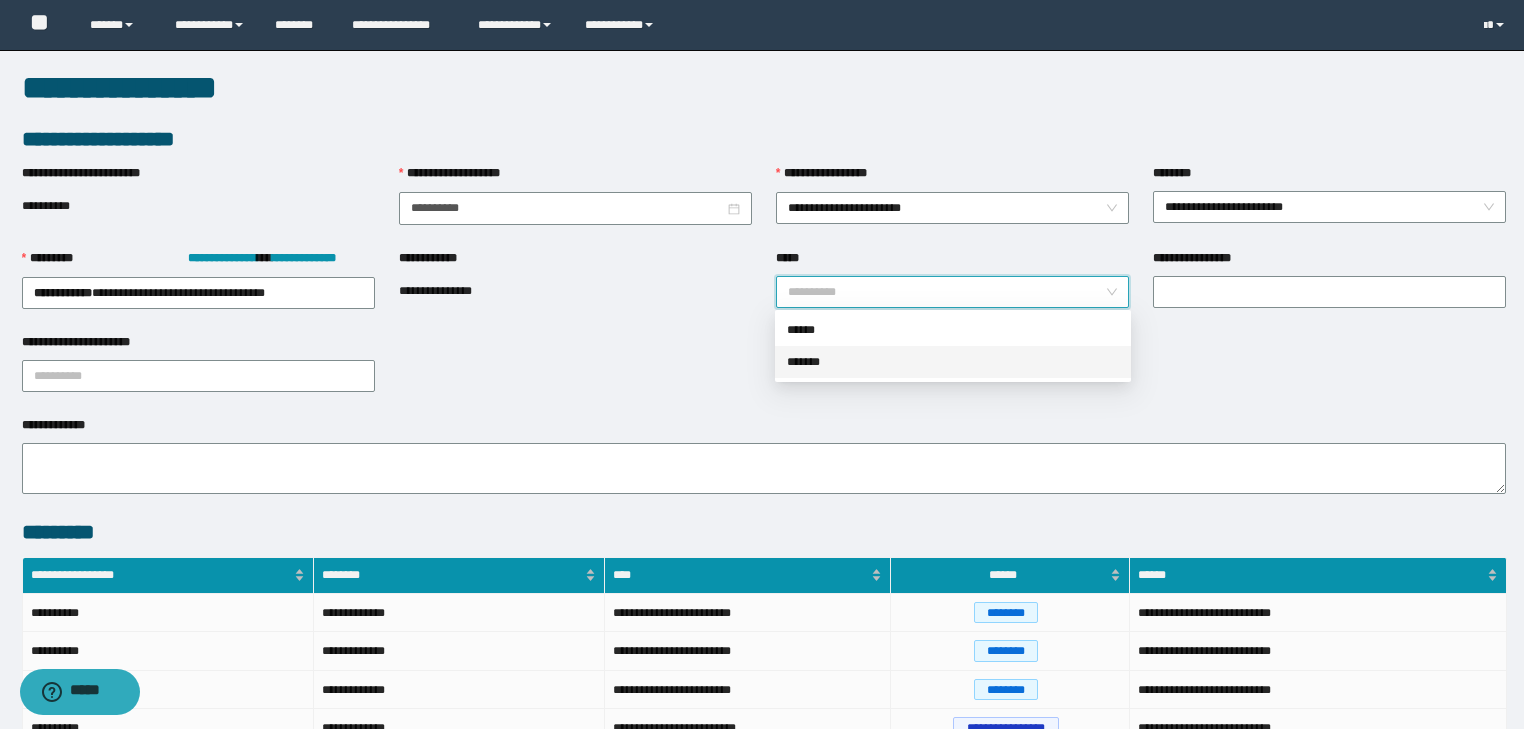 click on "*******" at bounding box center (953, 362) 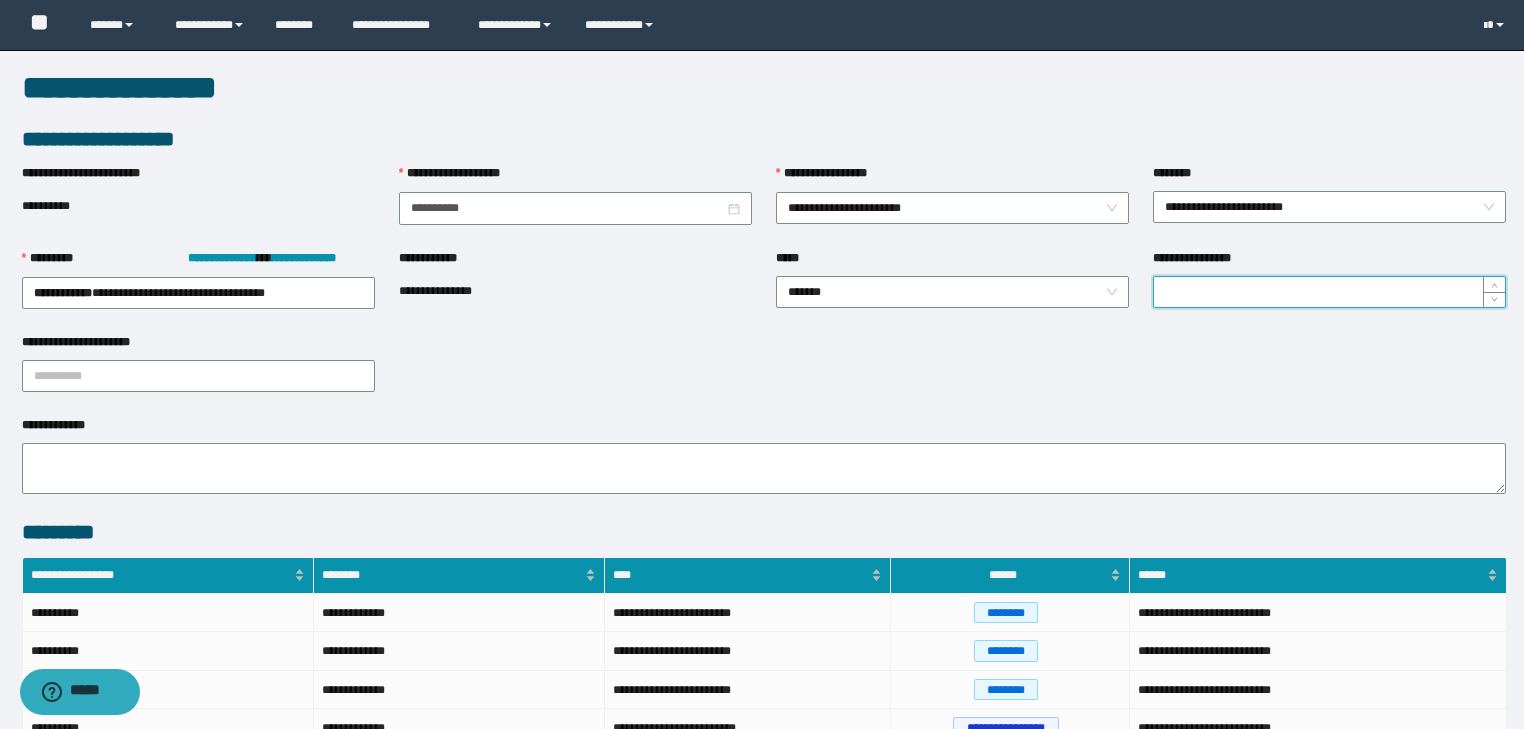 click on "**********" at bounding box center [1329, 292] 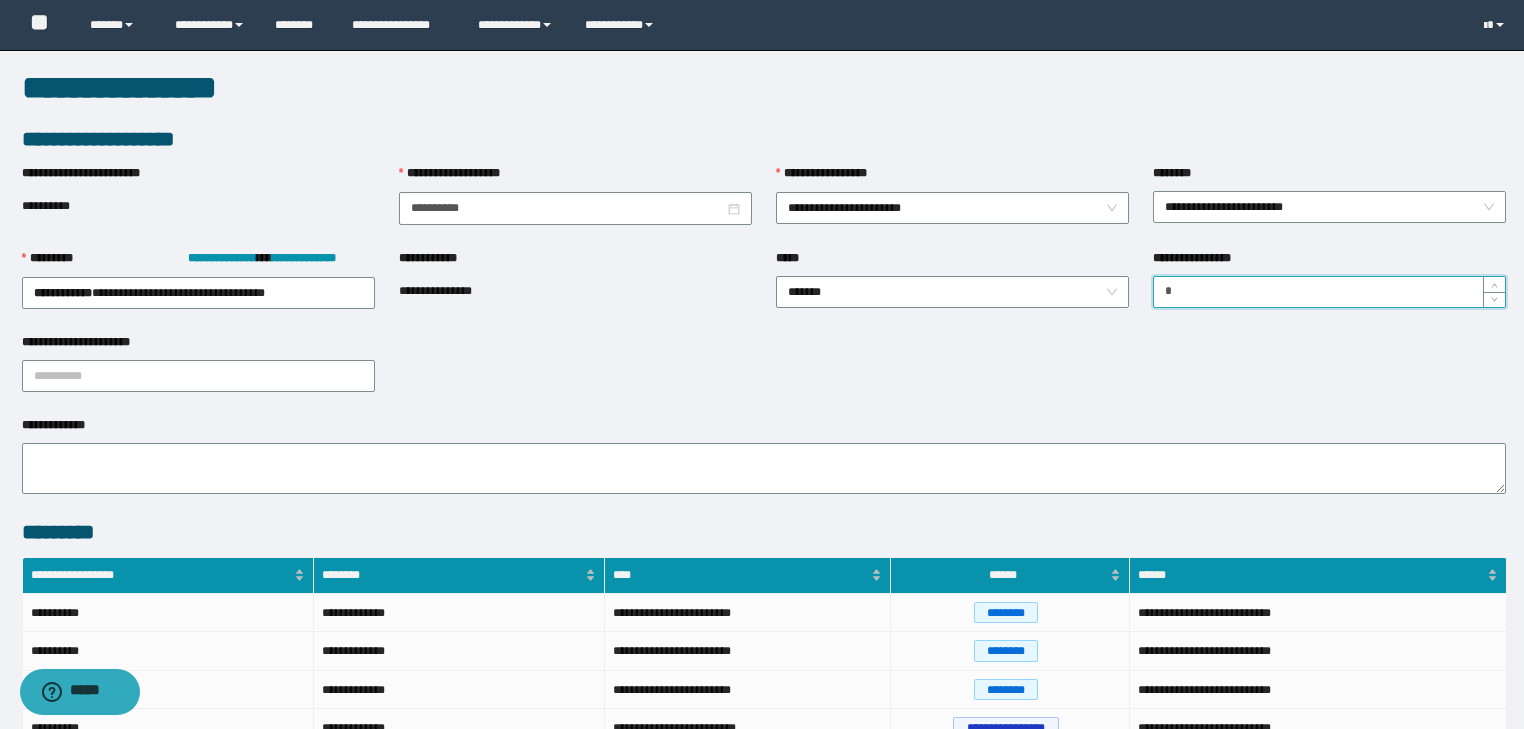 type on "*" 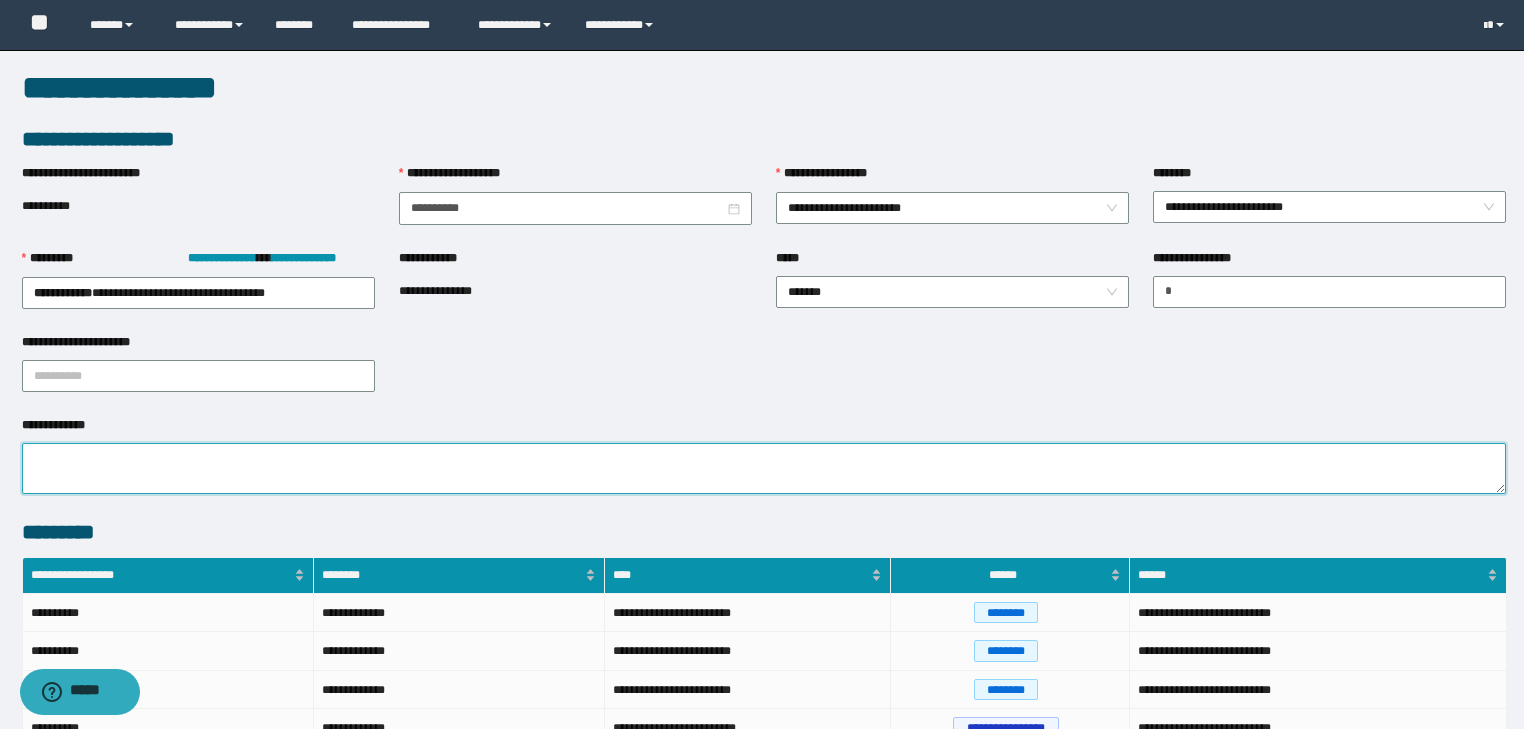 click on "**********" at bounding box center (764, 468) 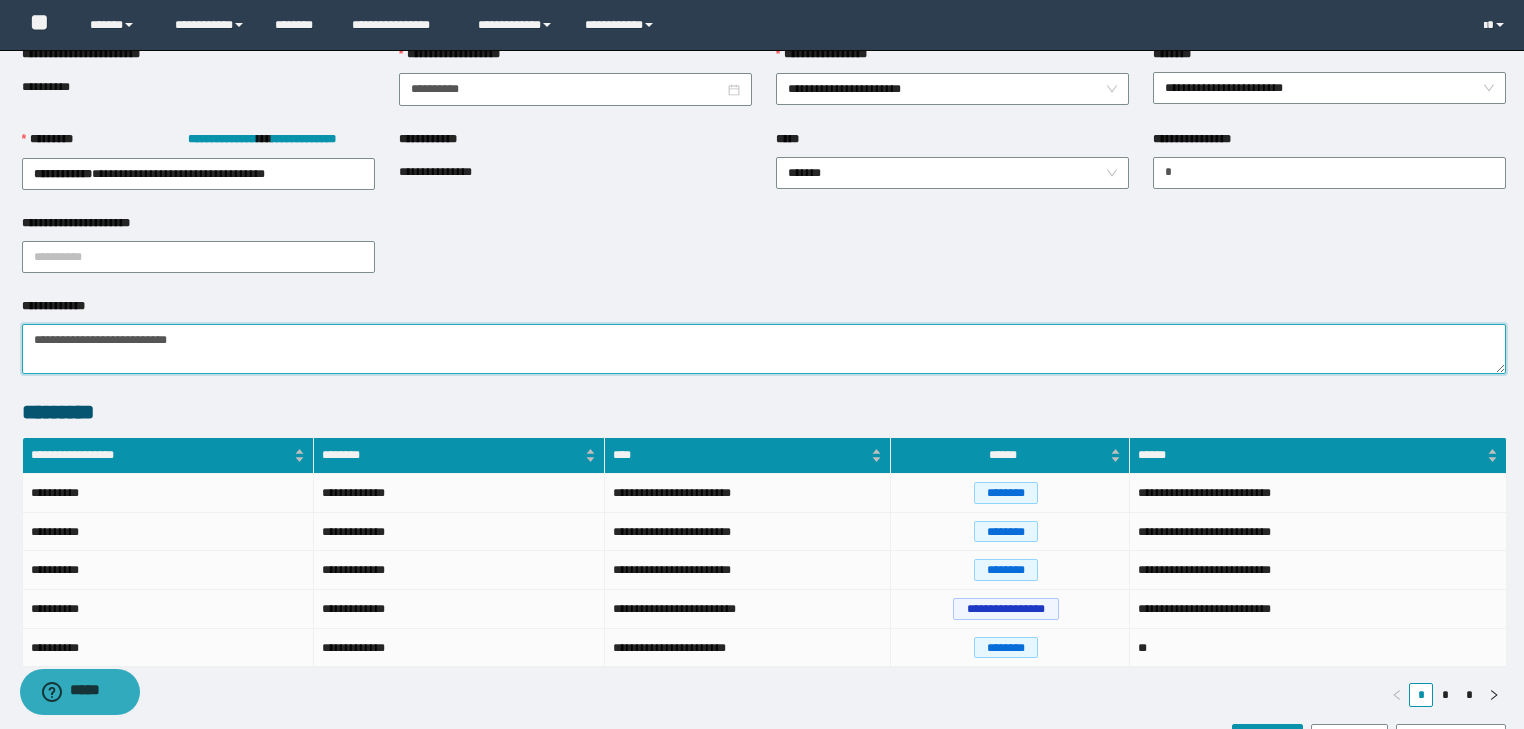 scroll, scrollTop: 237, scrollLeft: 0, axis: vertical 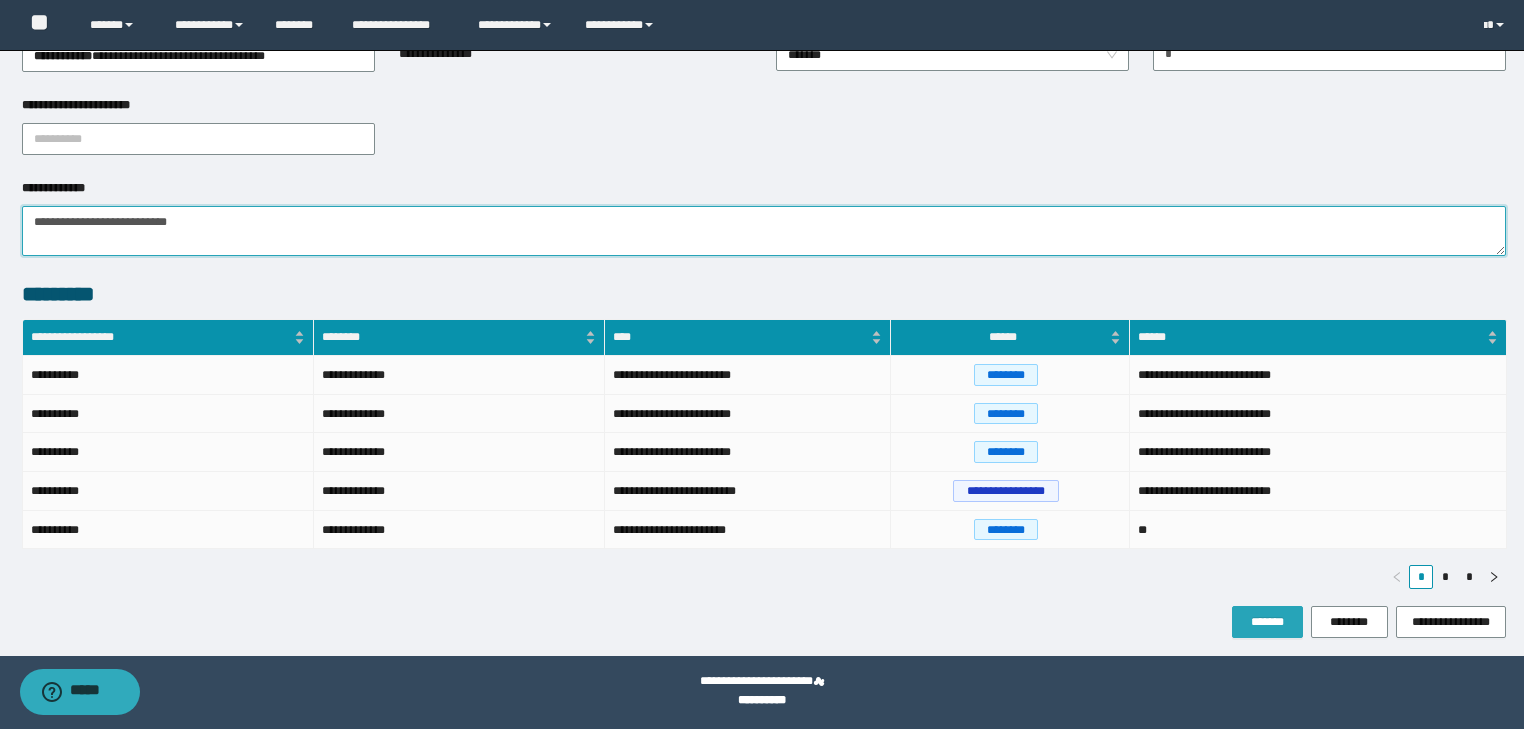 type on "**********" 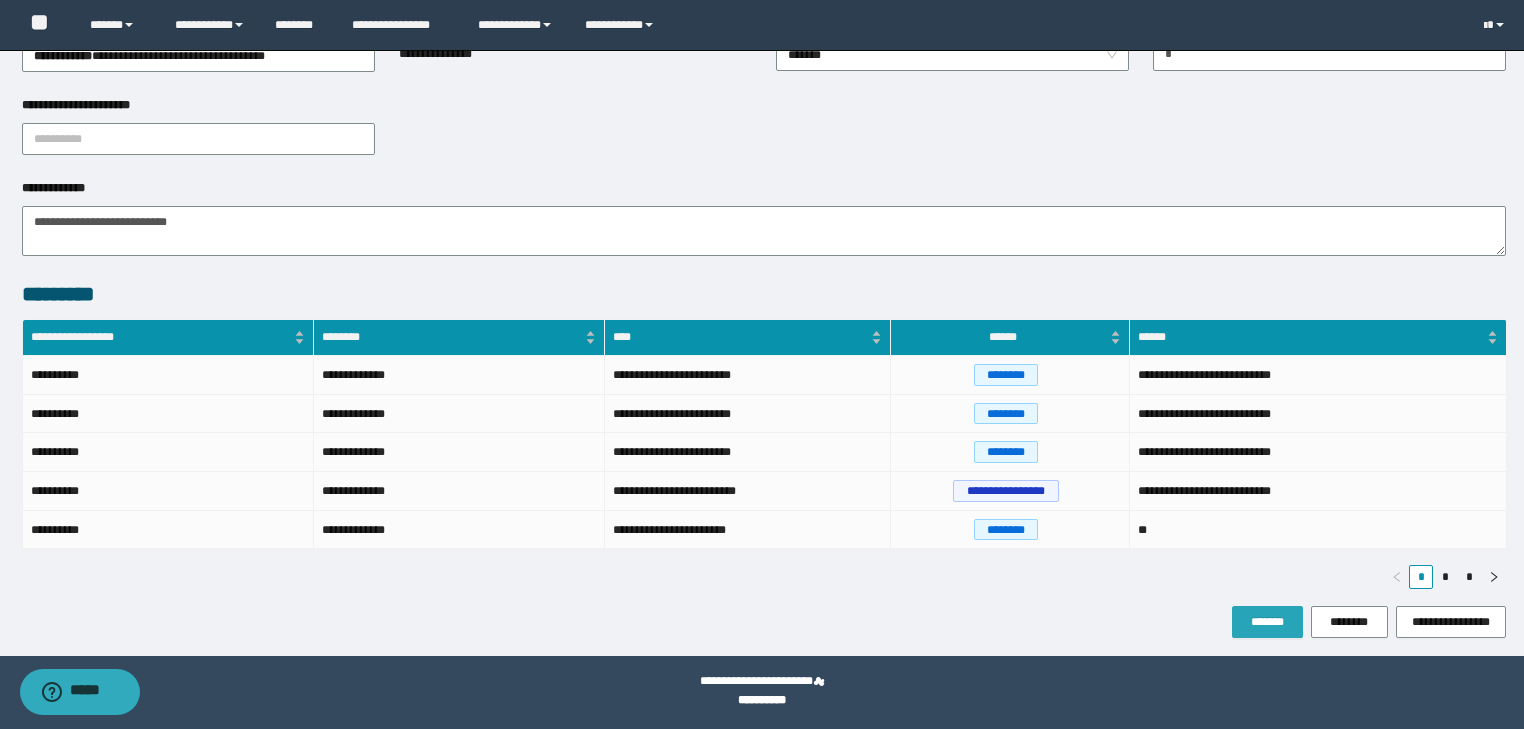 click on "*******" at bounding box center (1267, 622) 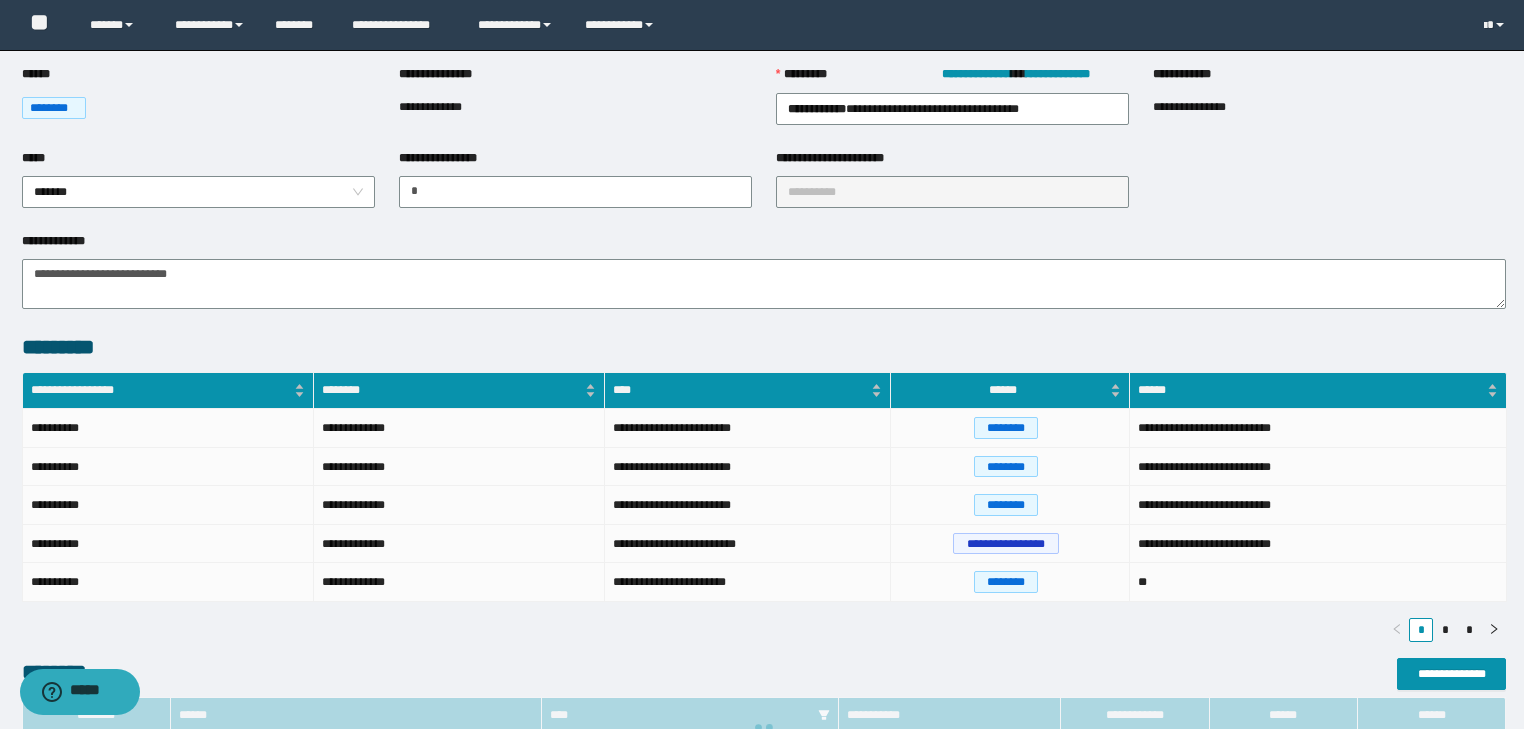 scroll, scrollTop: 0, scrollLeft: 0, axis: both 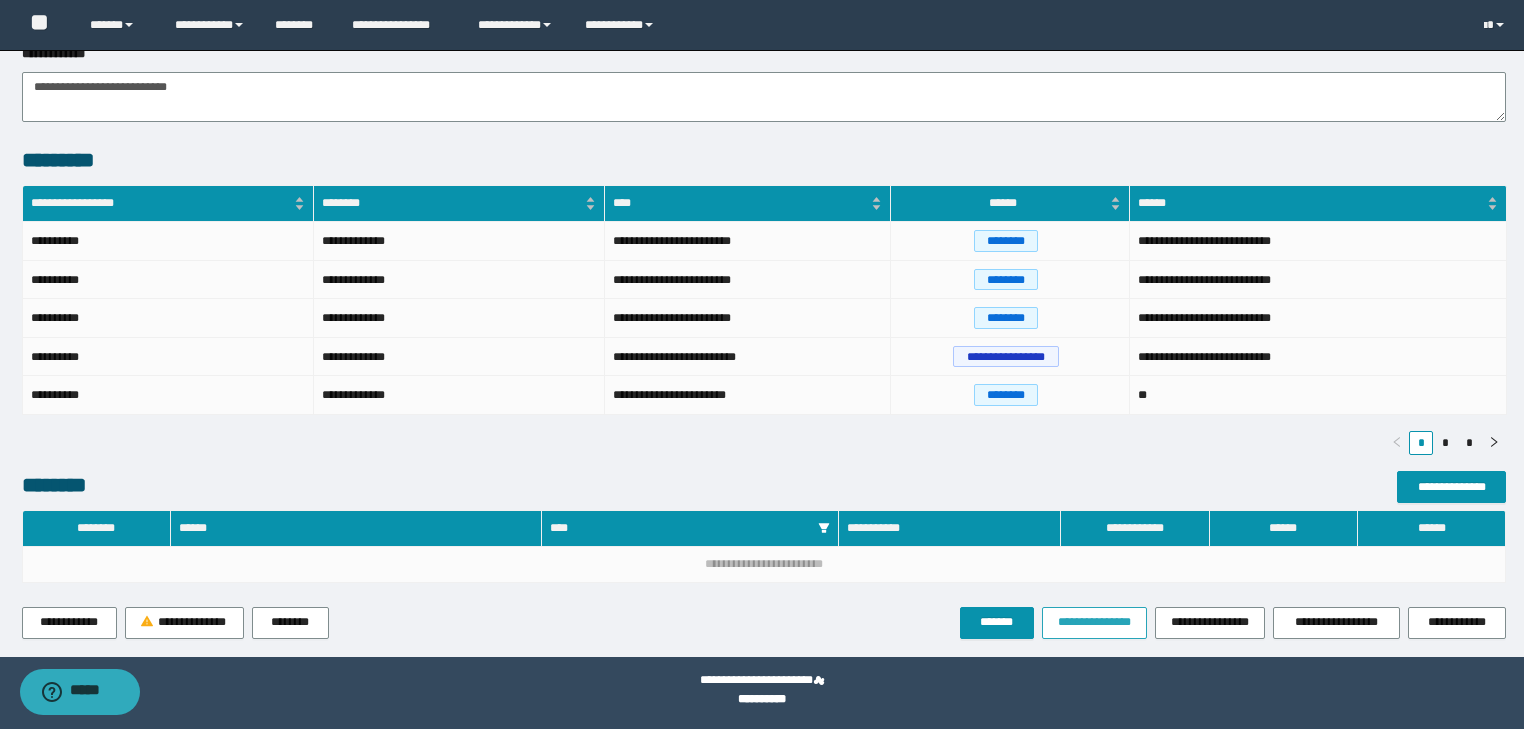 click on "**********" at bounding box center (1094, 622) 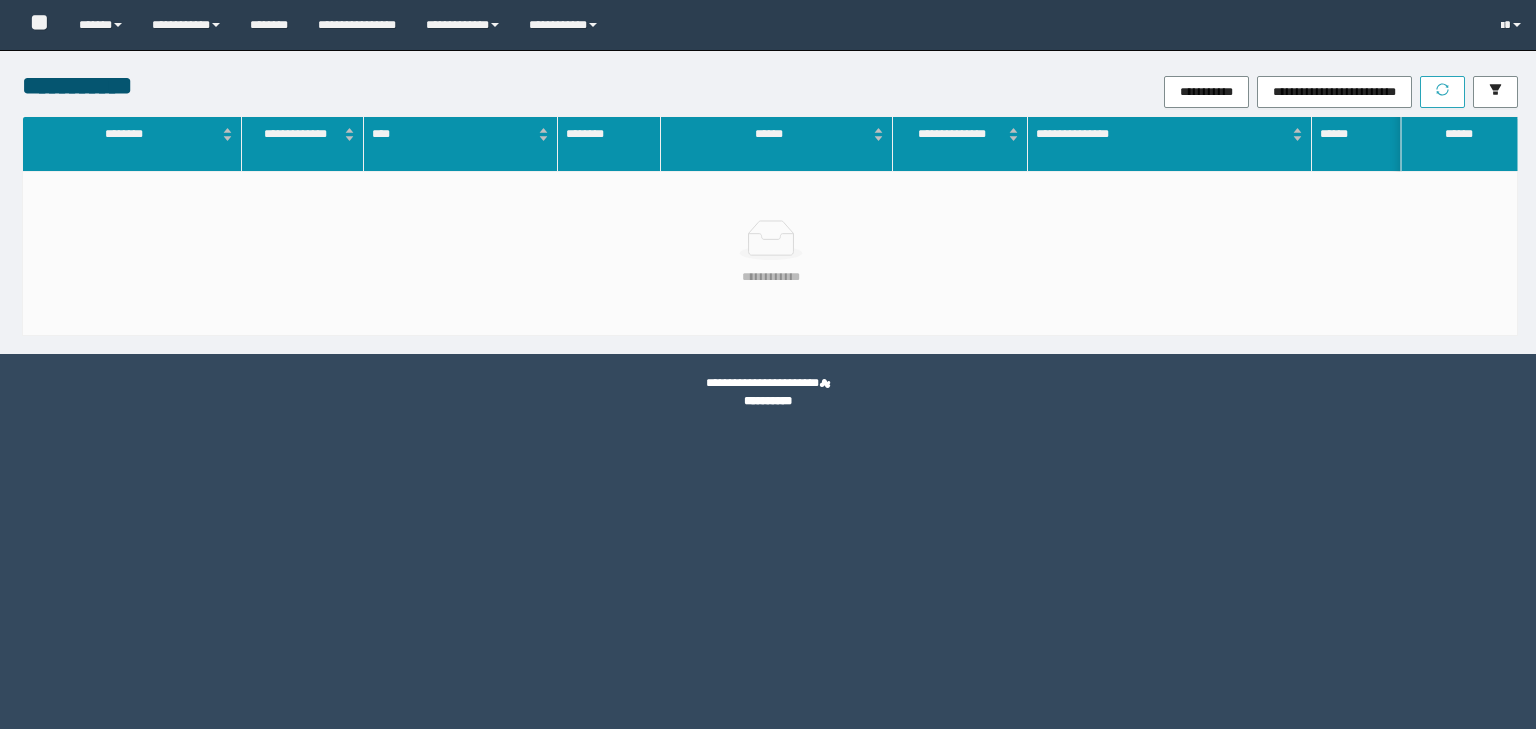 scroll, scrollTop: 0, scrollLeft: 0, axis: both 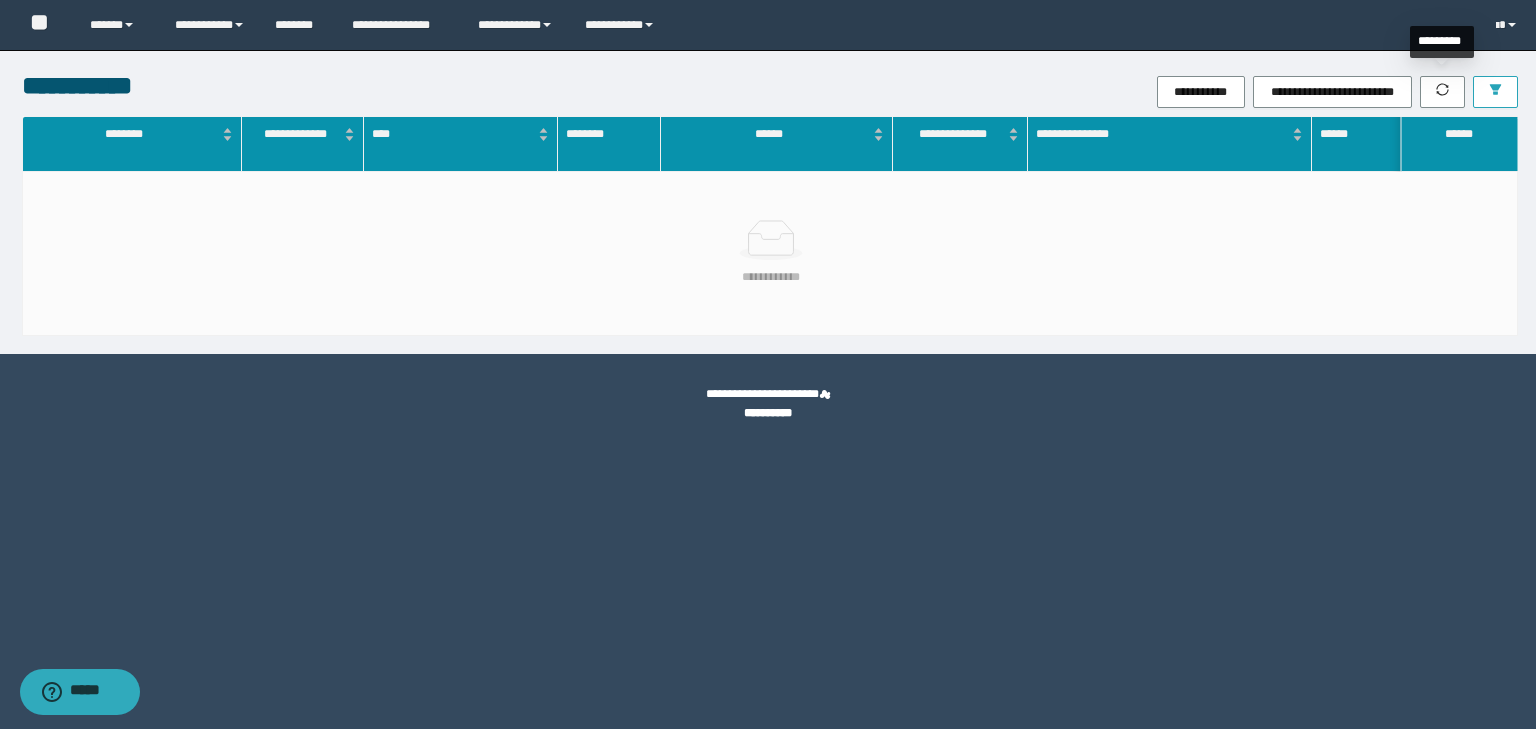 click at bounding box center [1495, 92] 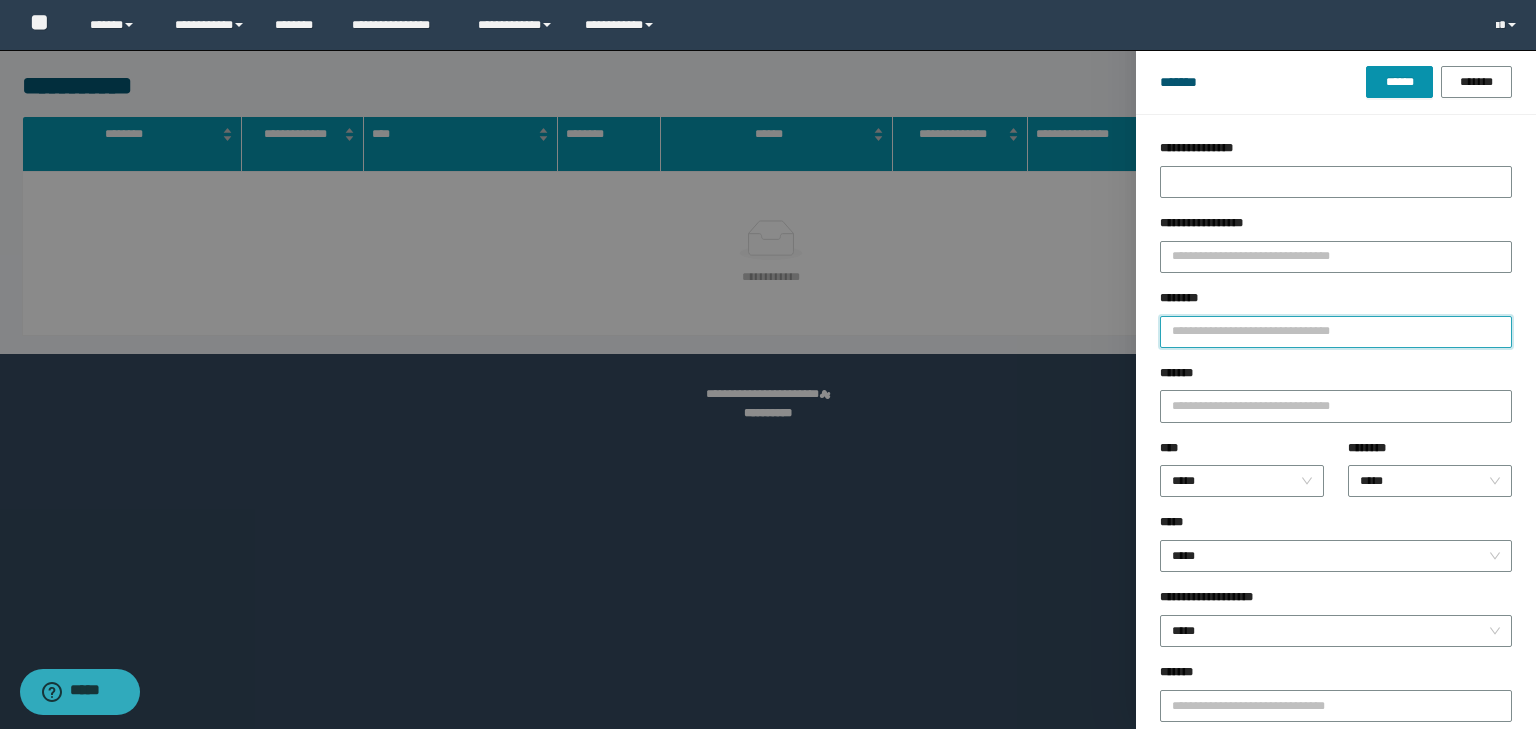 click on "********" at bounding box center [1336, 332] 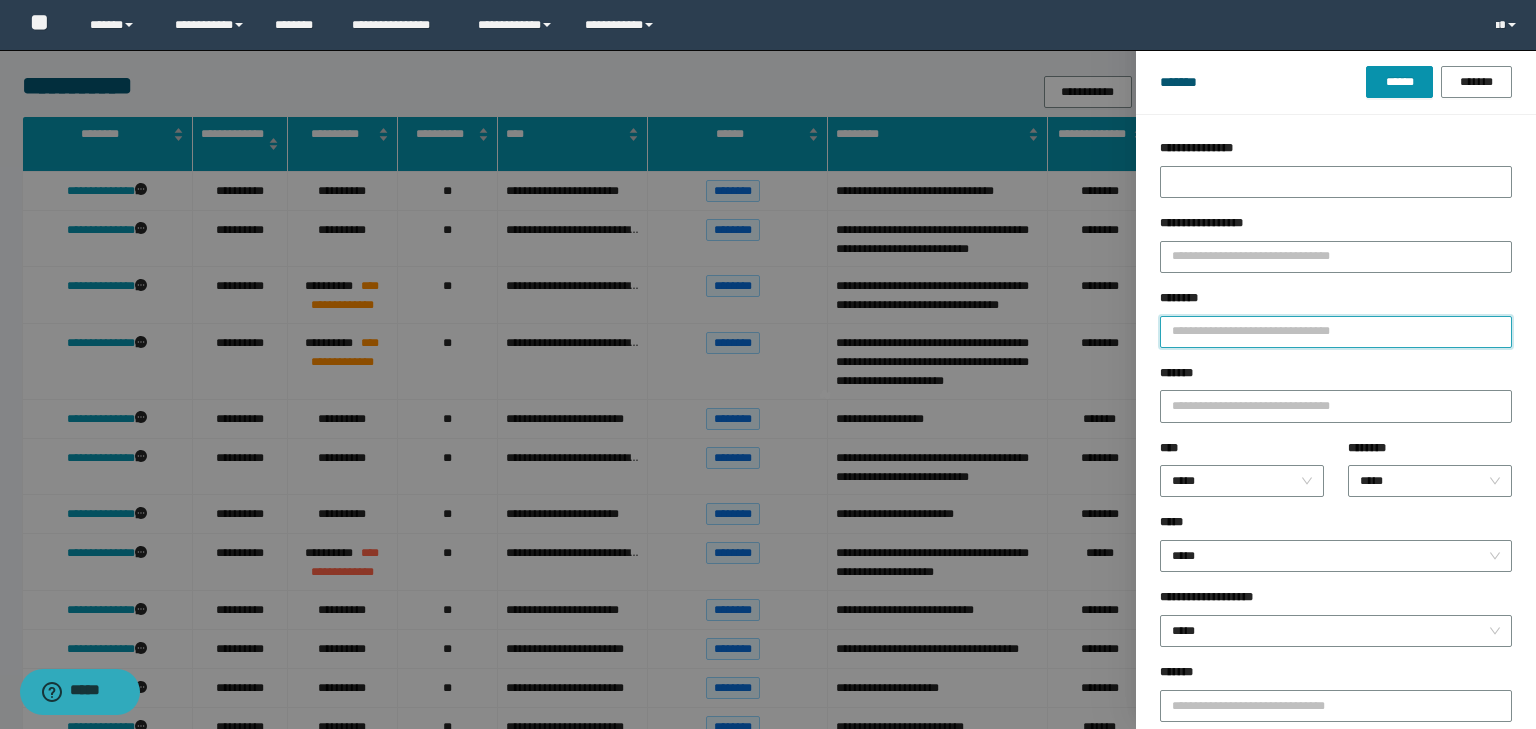 type on "*" 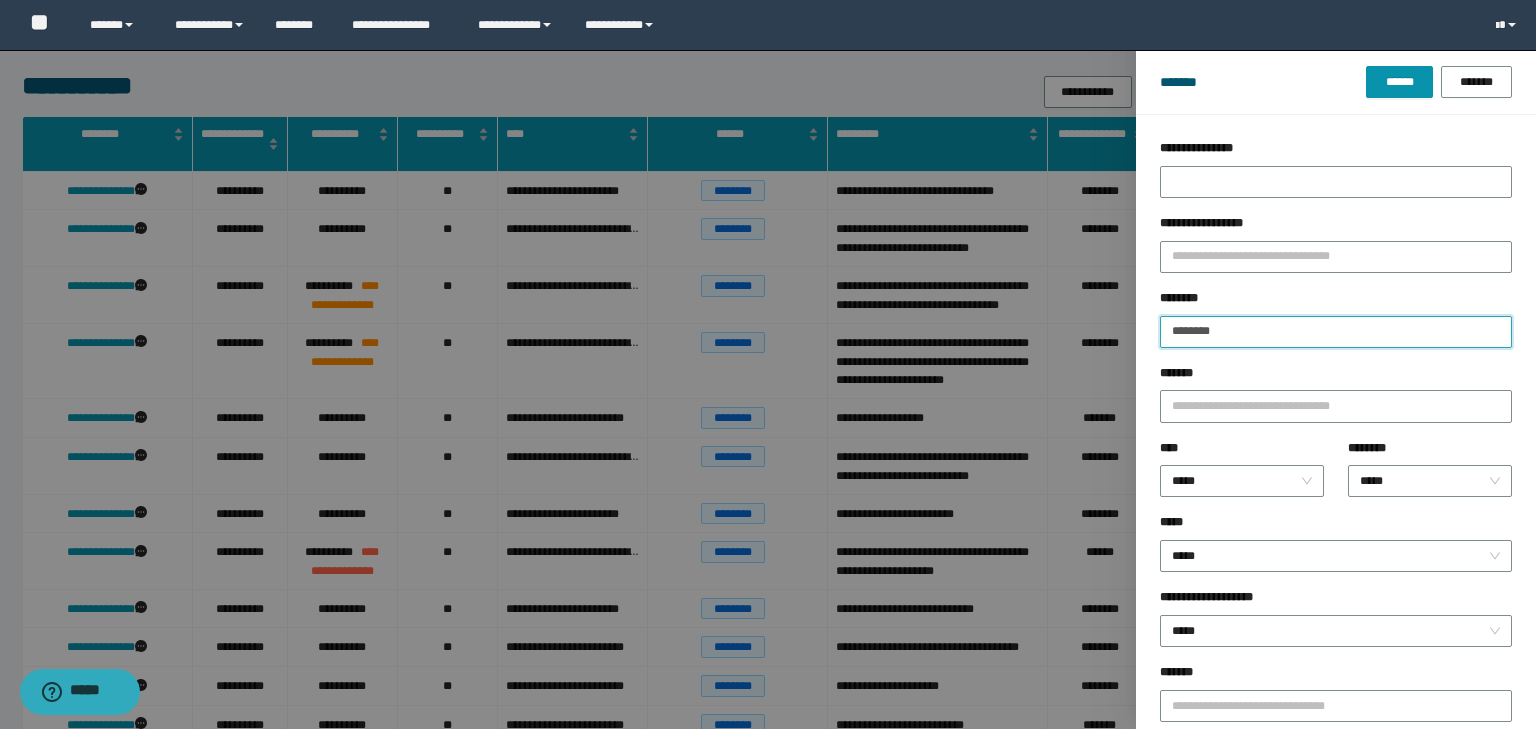 type on "********" 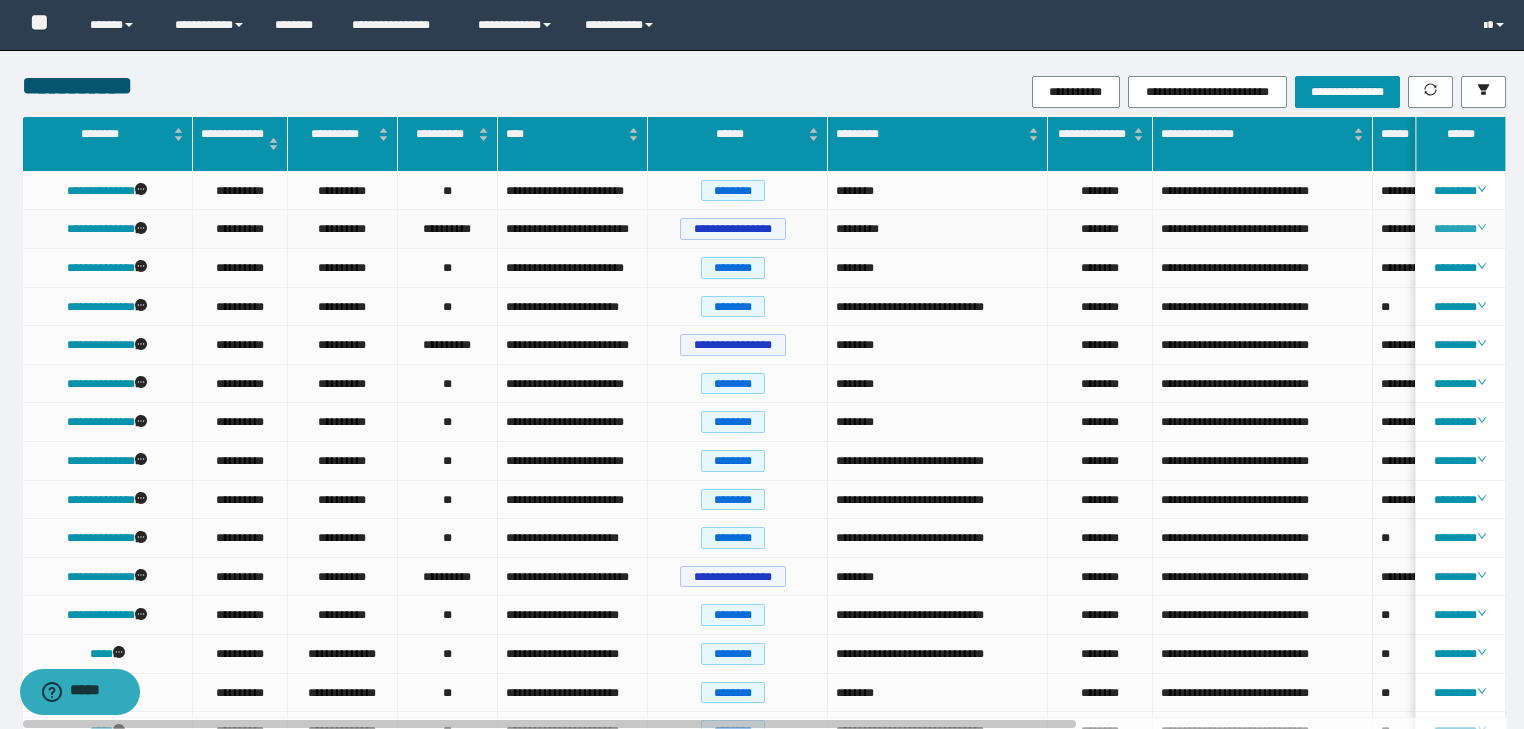 click on "********" at bounding box center (1460, 229) 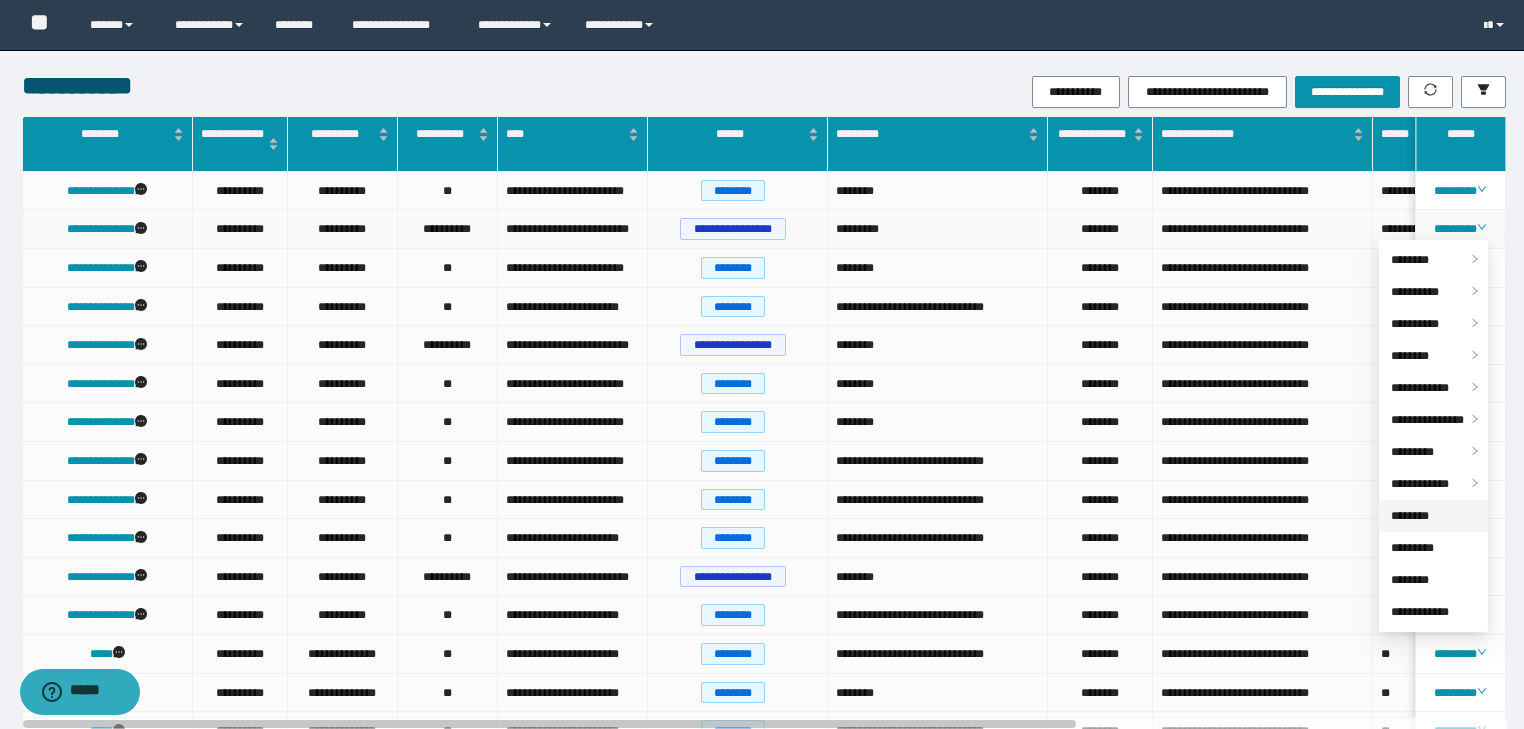 click on "********" at bounding box center [1410, 516] 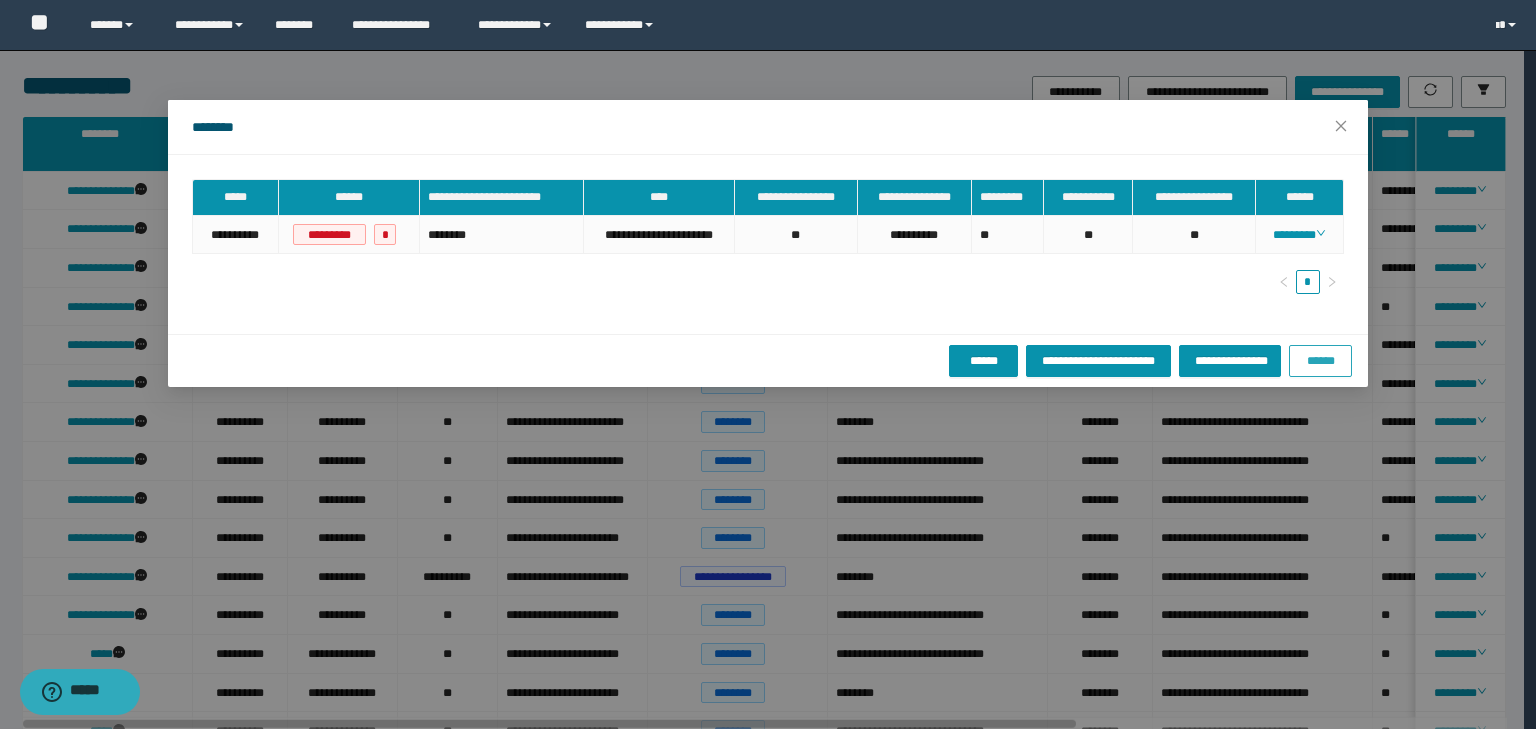 click on "******" at bounding box center (1320, 361) 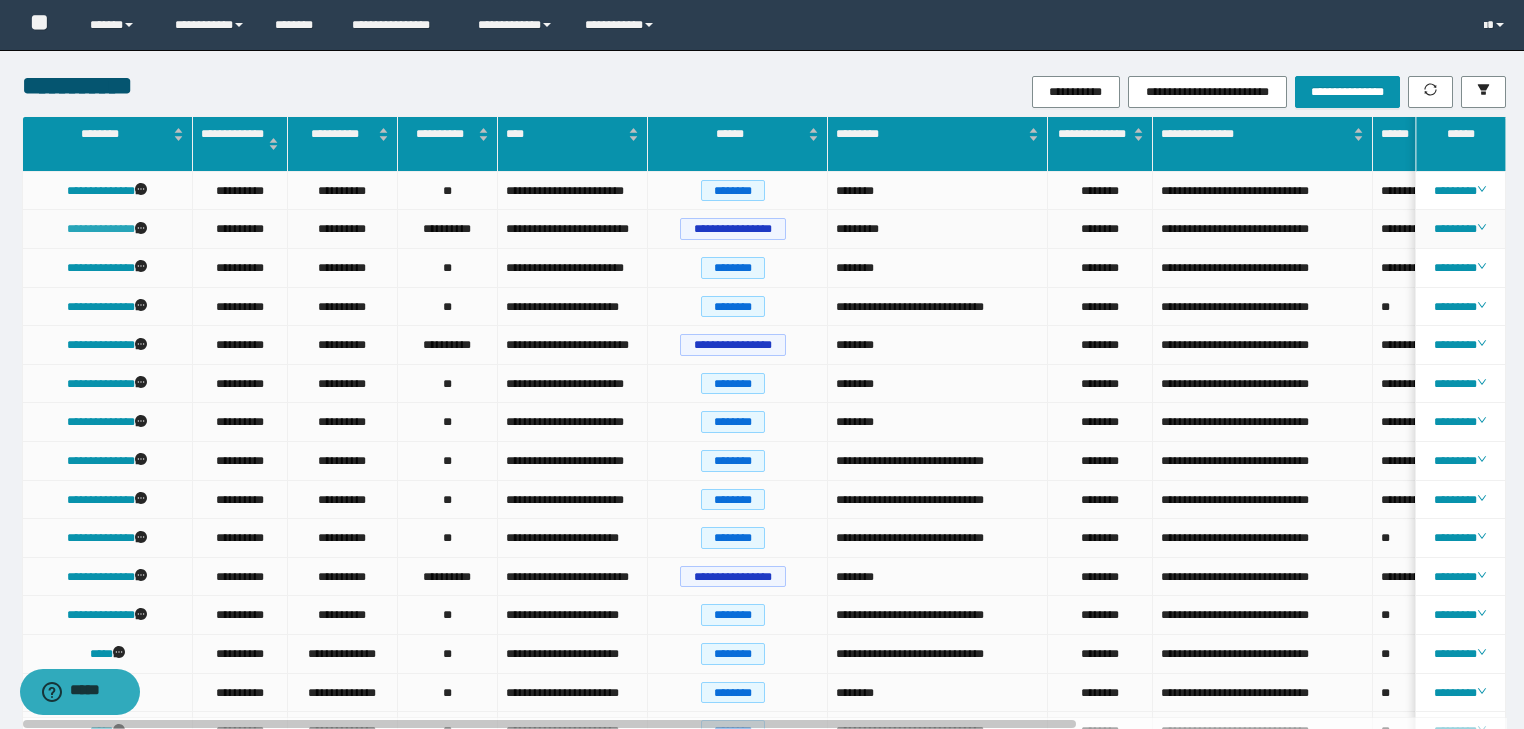 click on "**********" at bounding box center (101, 229) 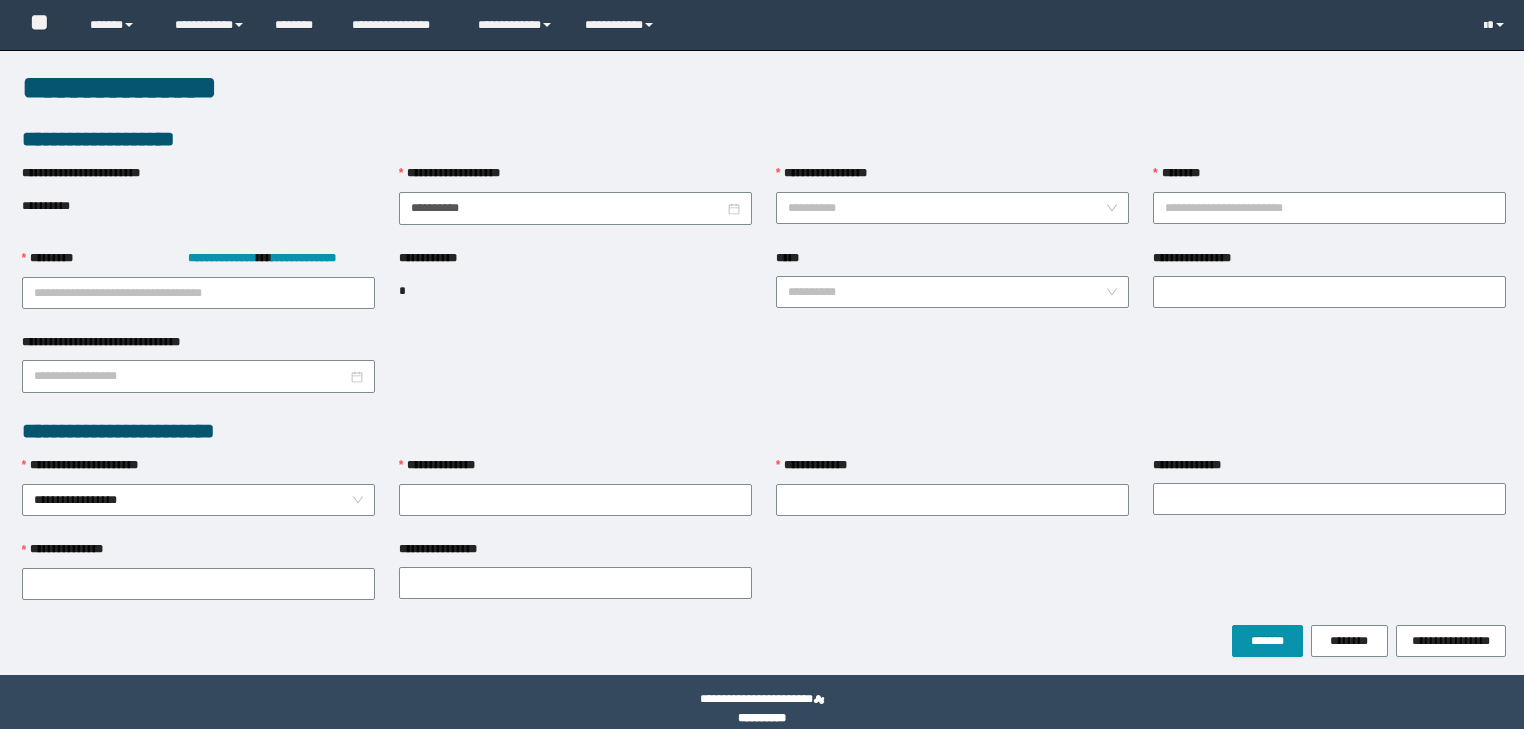 scroll, scrollTop: 0, scrollLeft: 0, axis: both 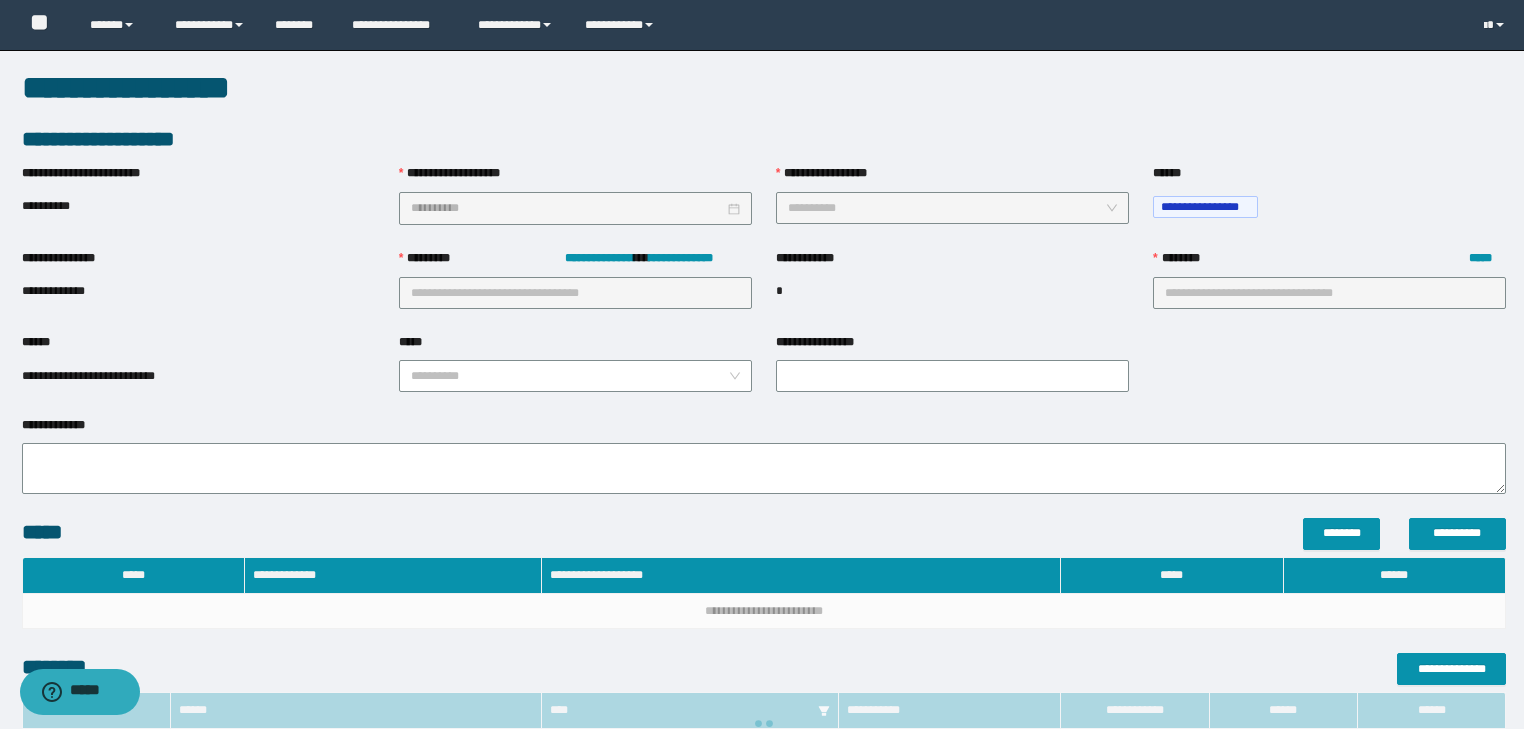 type on "**********" 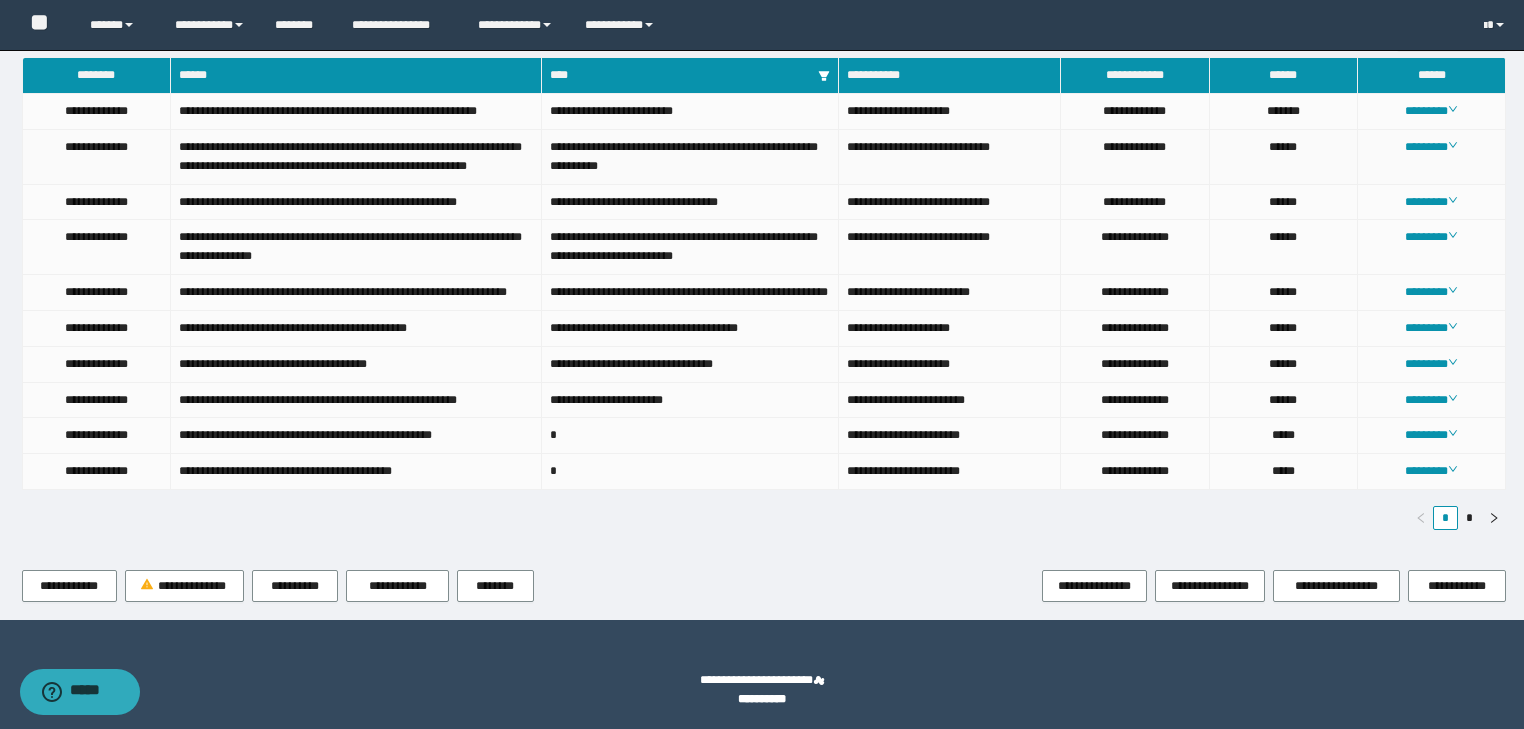 scroll, scrollTop: 1042, scrollLeft: 0, axis: vertical 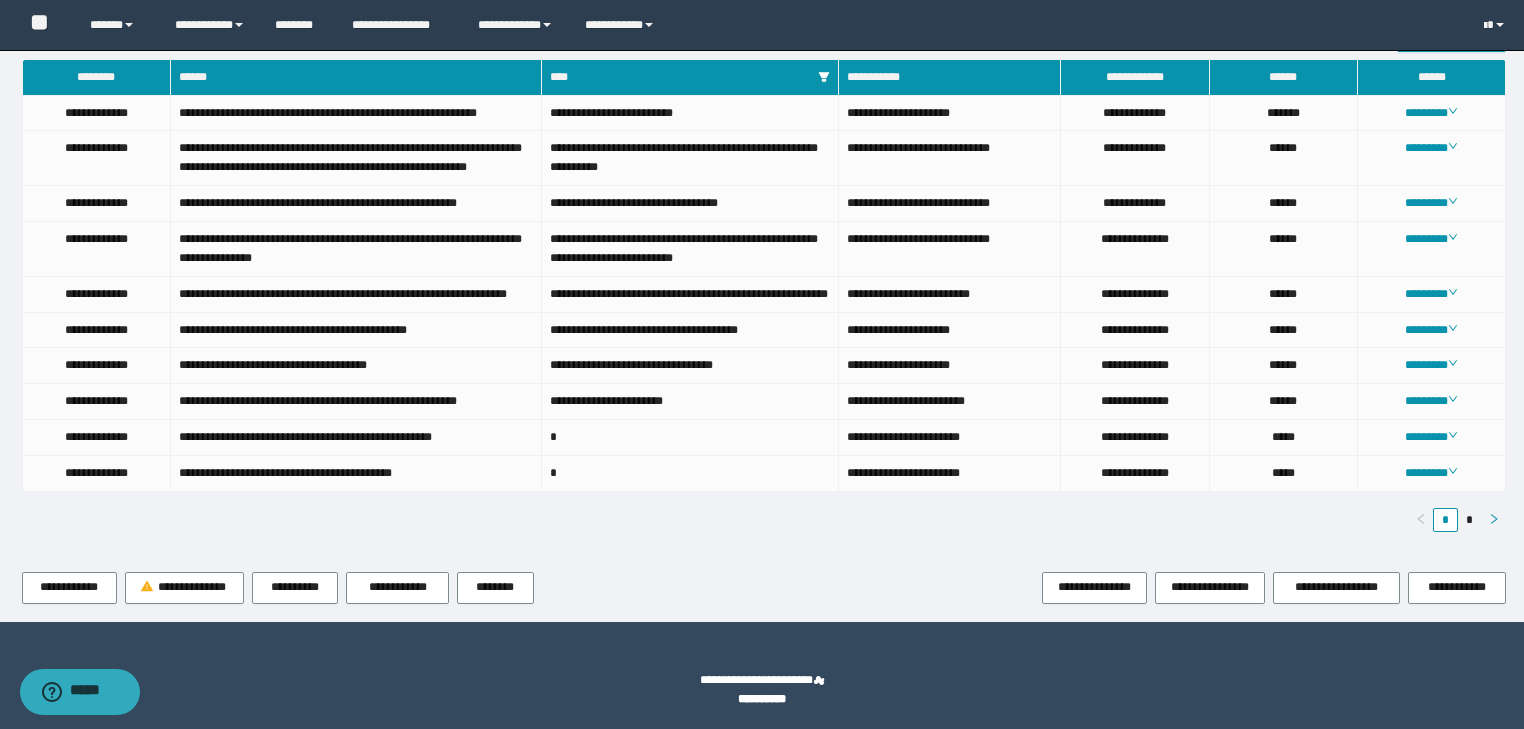 click 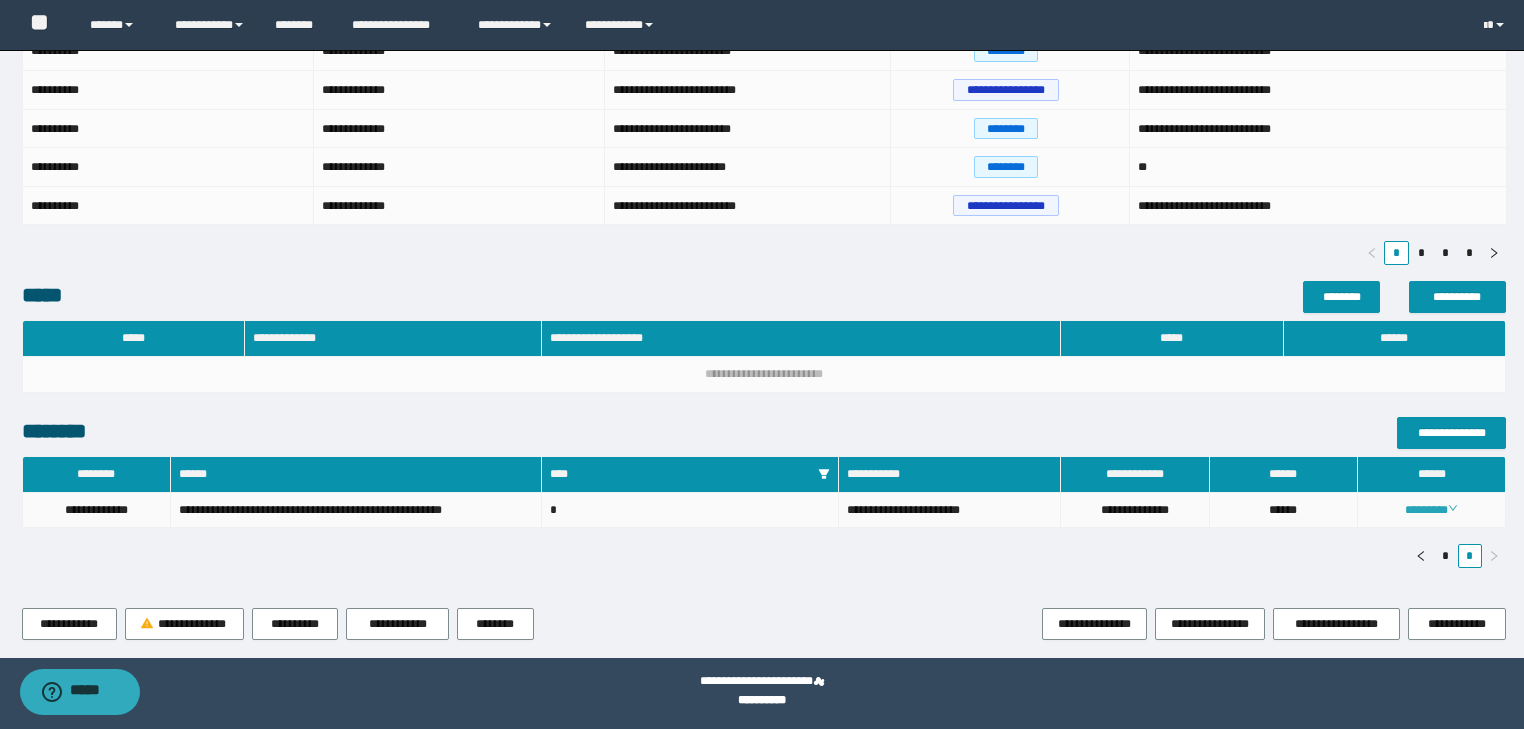 click on "********" at bounding box center [1431, 510] 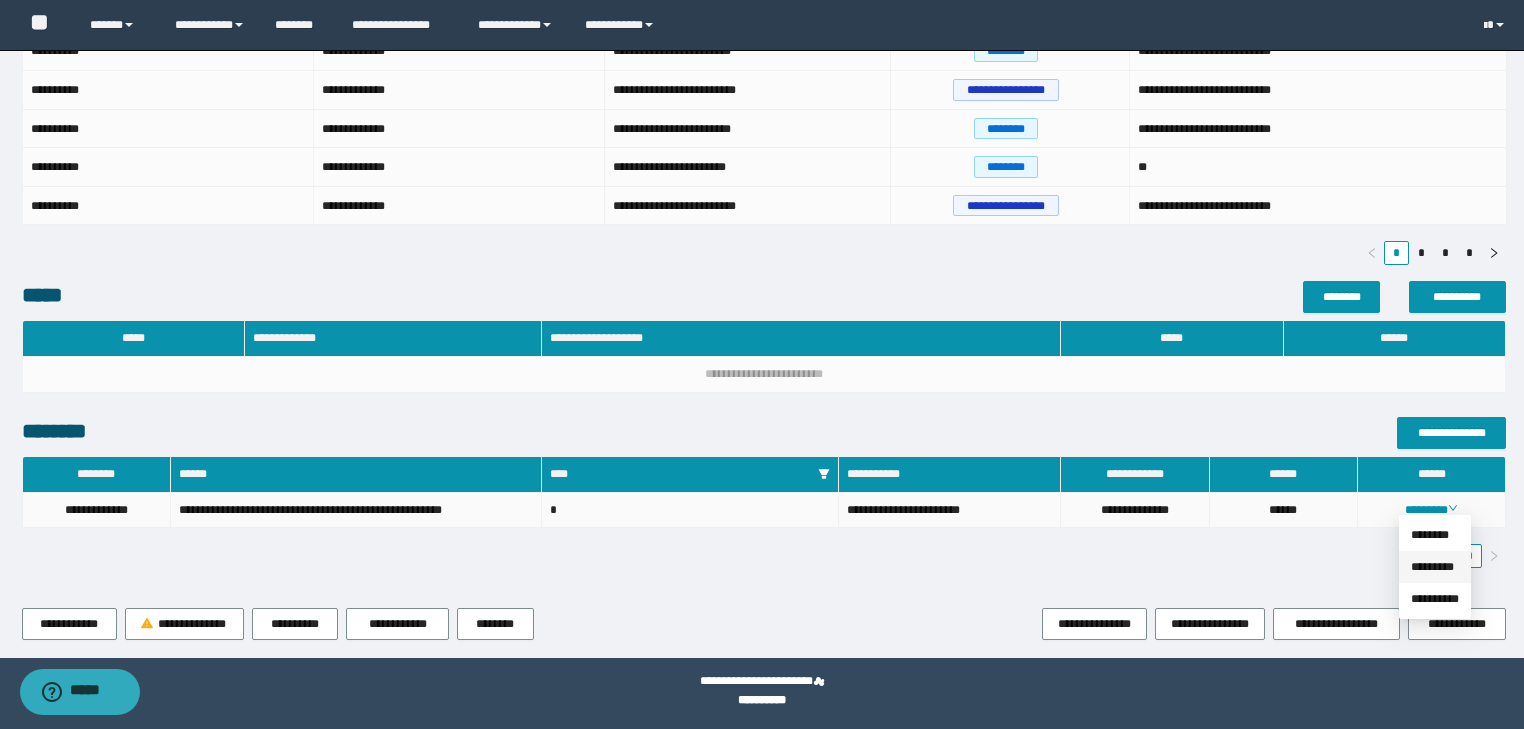 click on "*********" at bounding box center (1432, 567) 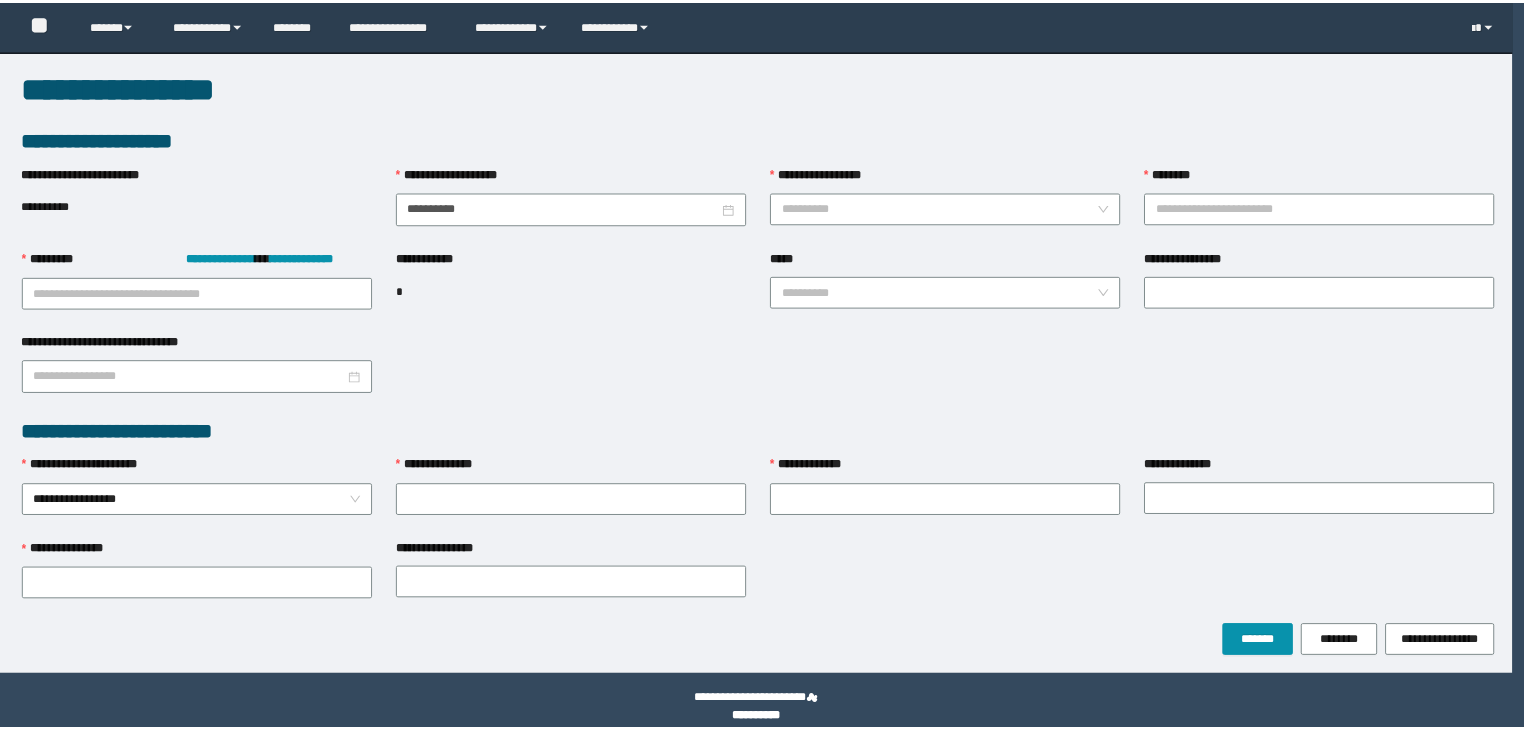 scroll, scrollTop: 0, scrollLeft: 0, axis: both 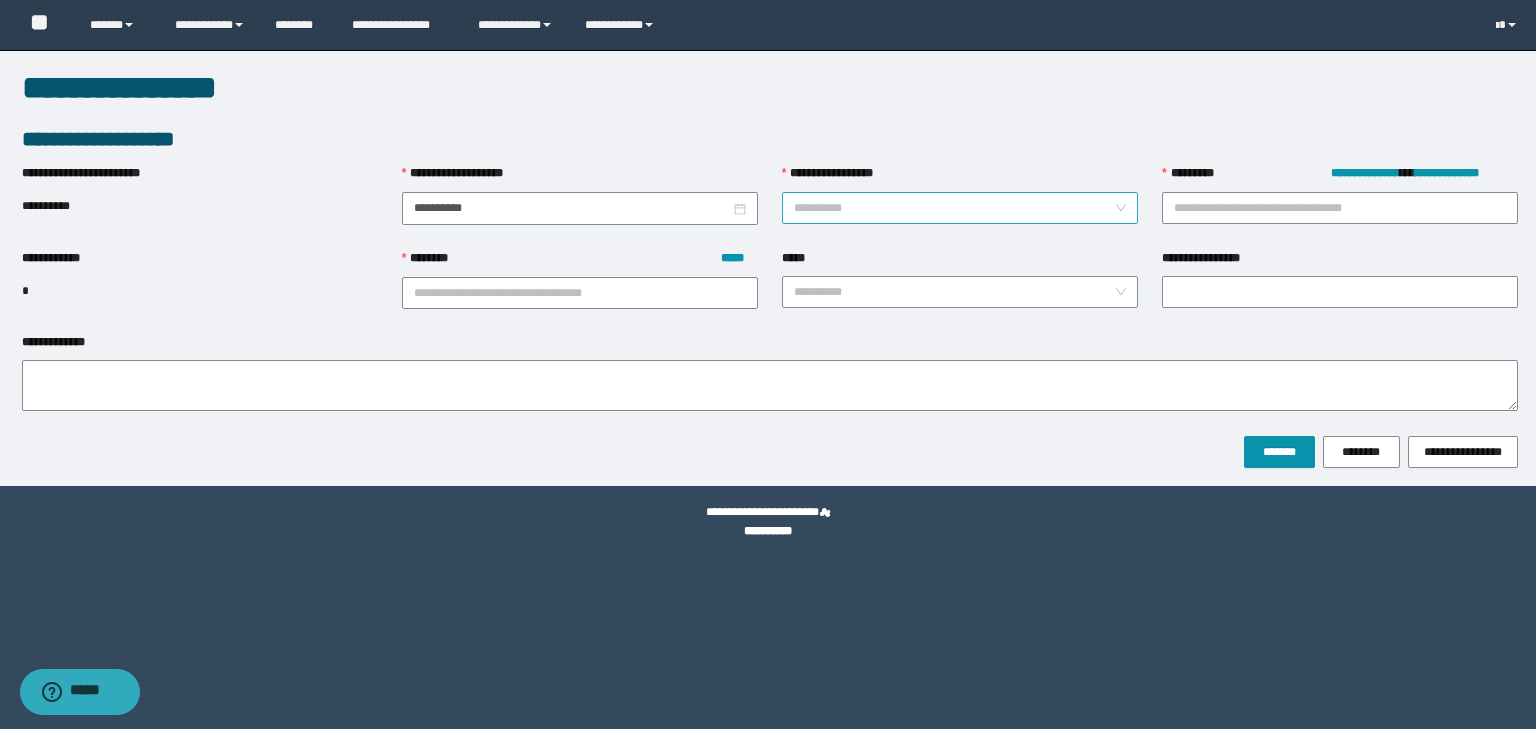 click on "**********" at bounding box center (954, 208) 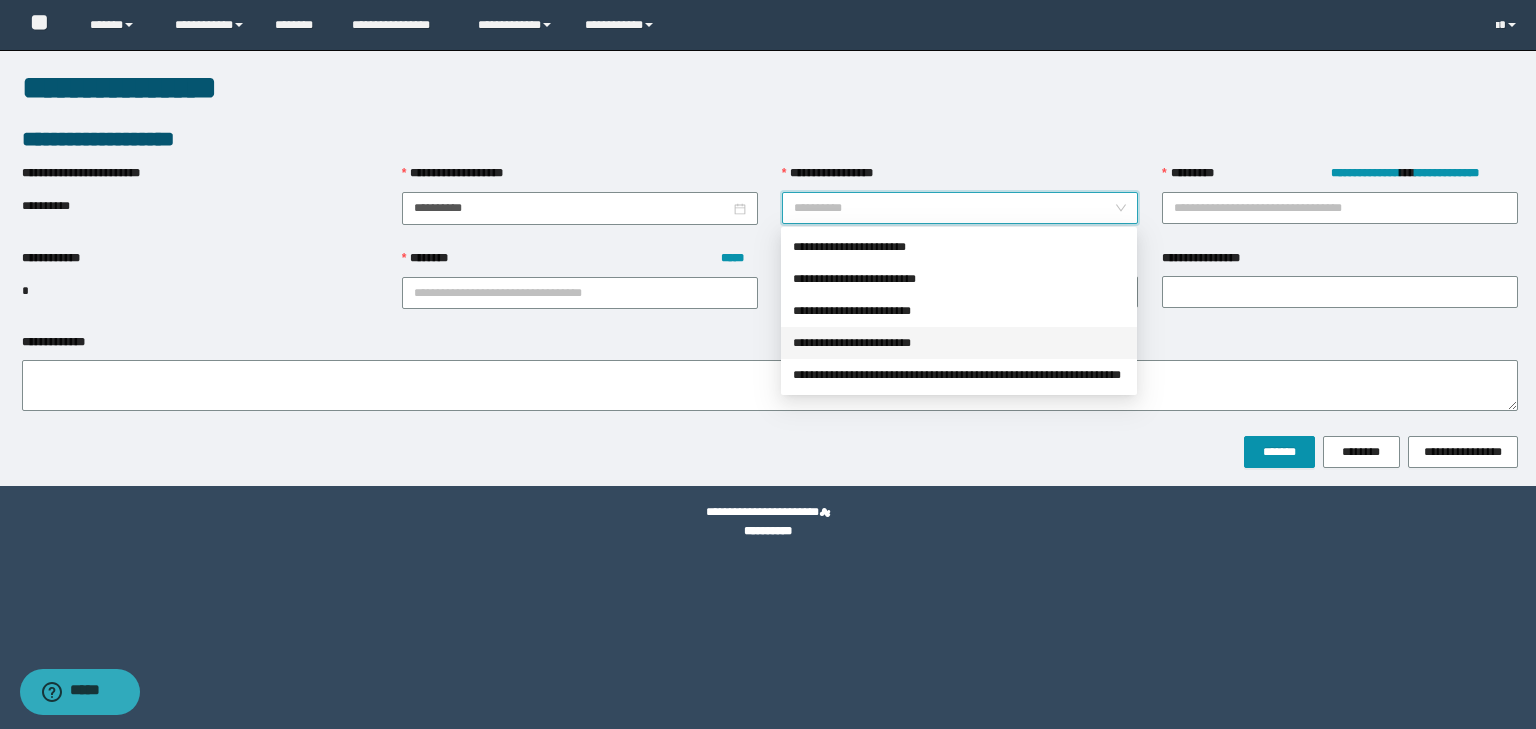 click on "**********" at bounding box center (959, 343) 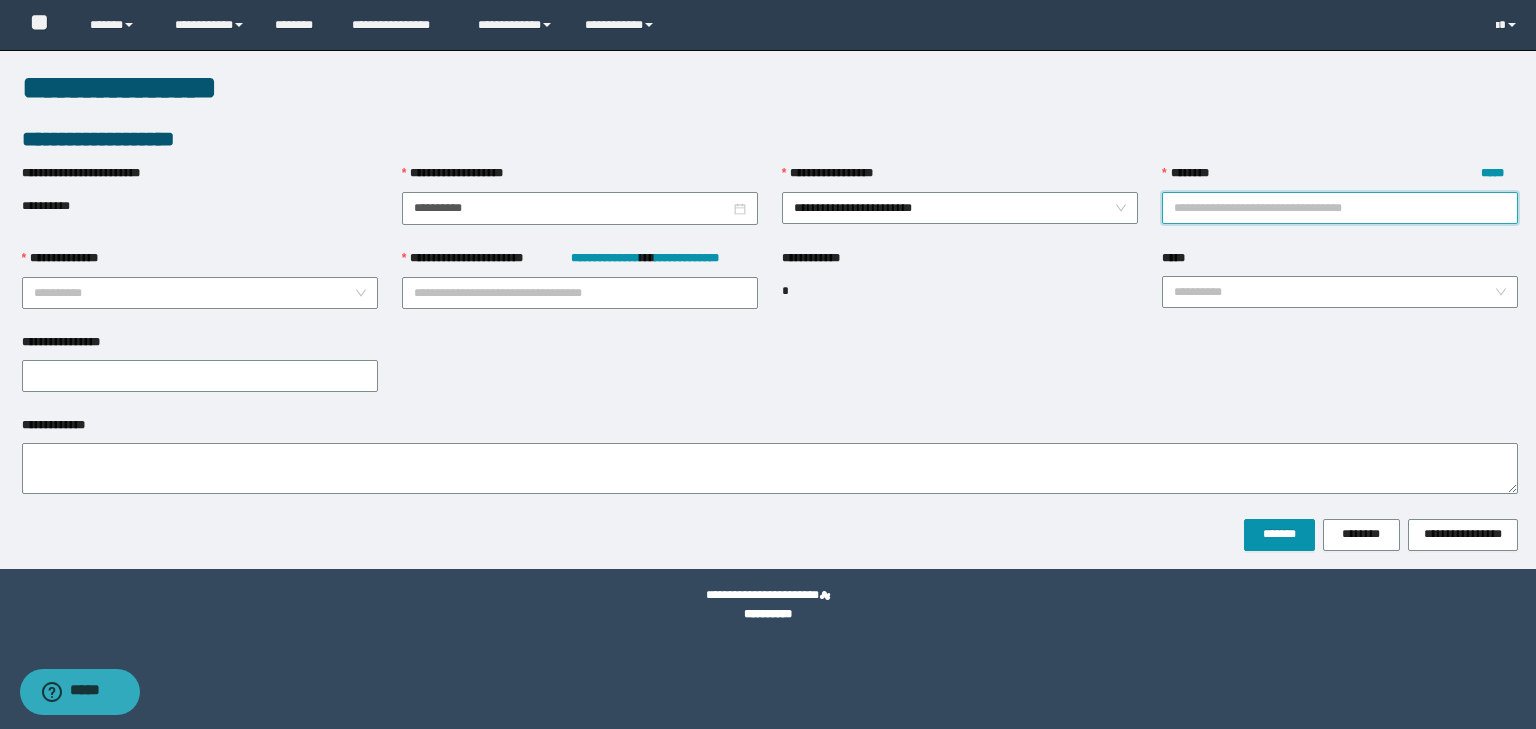 paste on "********" 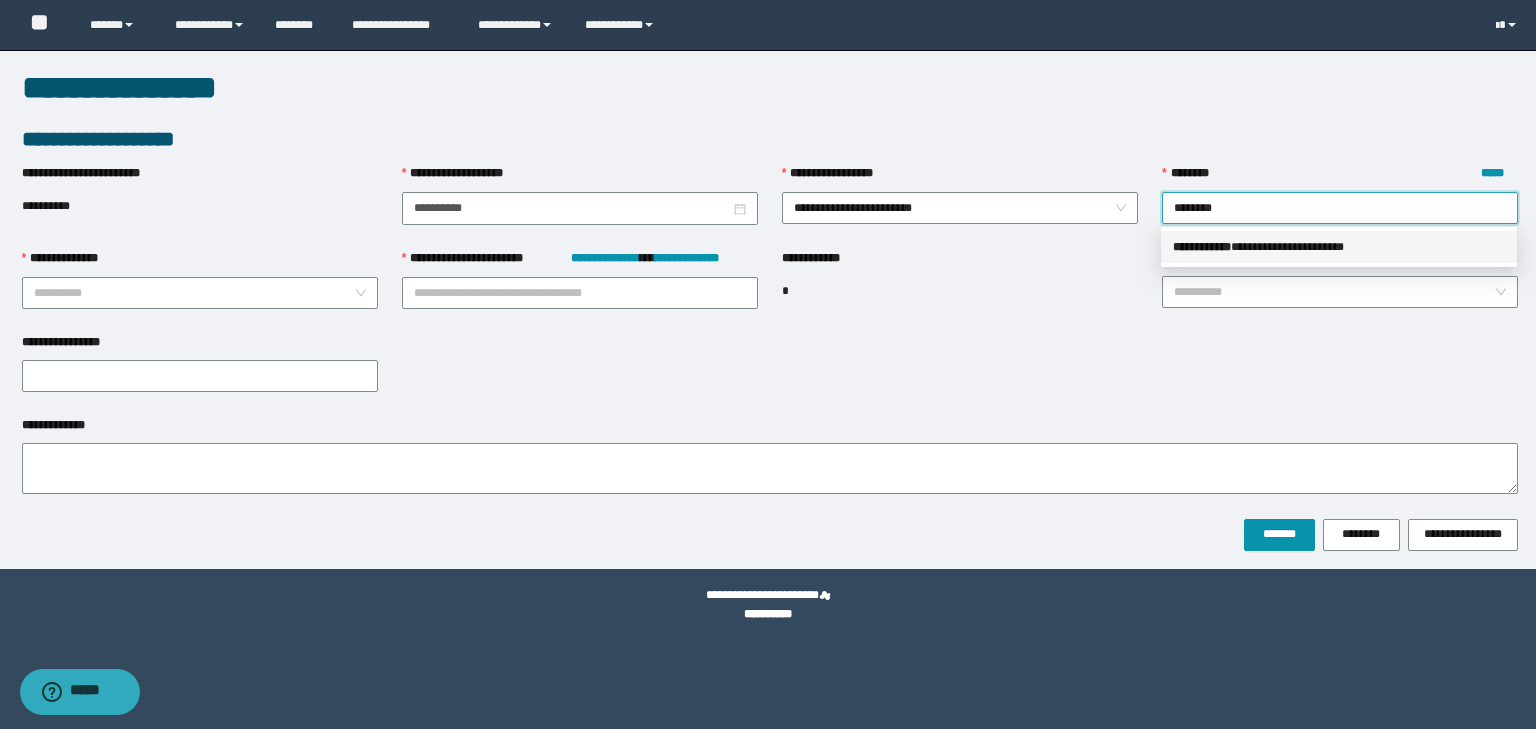 click on "**********" at bounding box center [1339, 247] 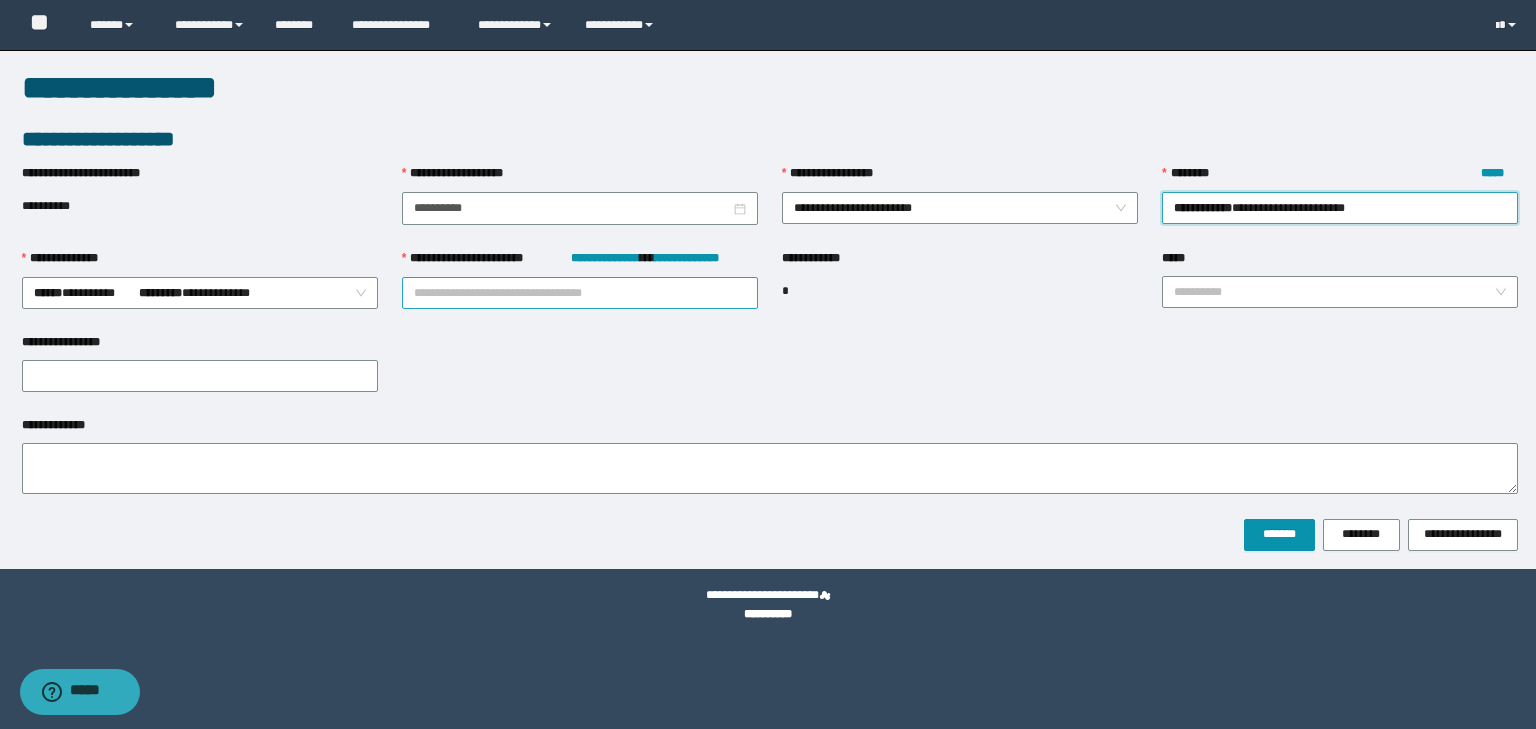 click on "**********" at bounding box center [580, 293] 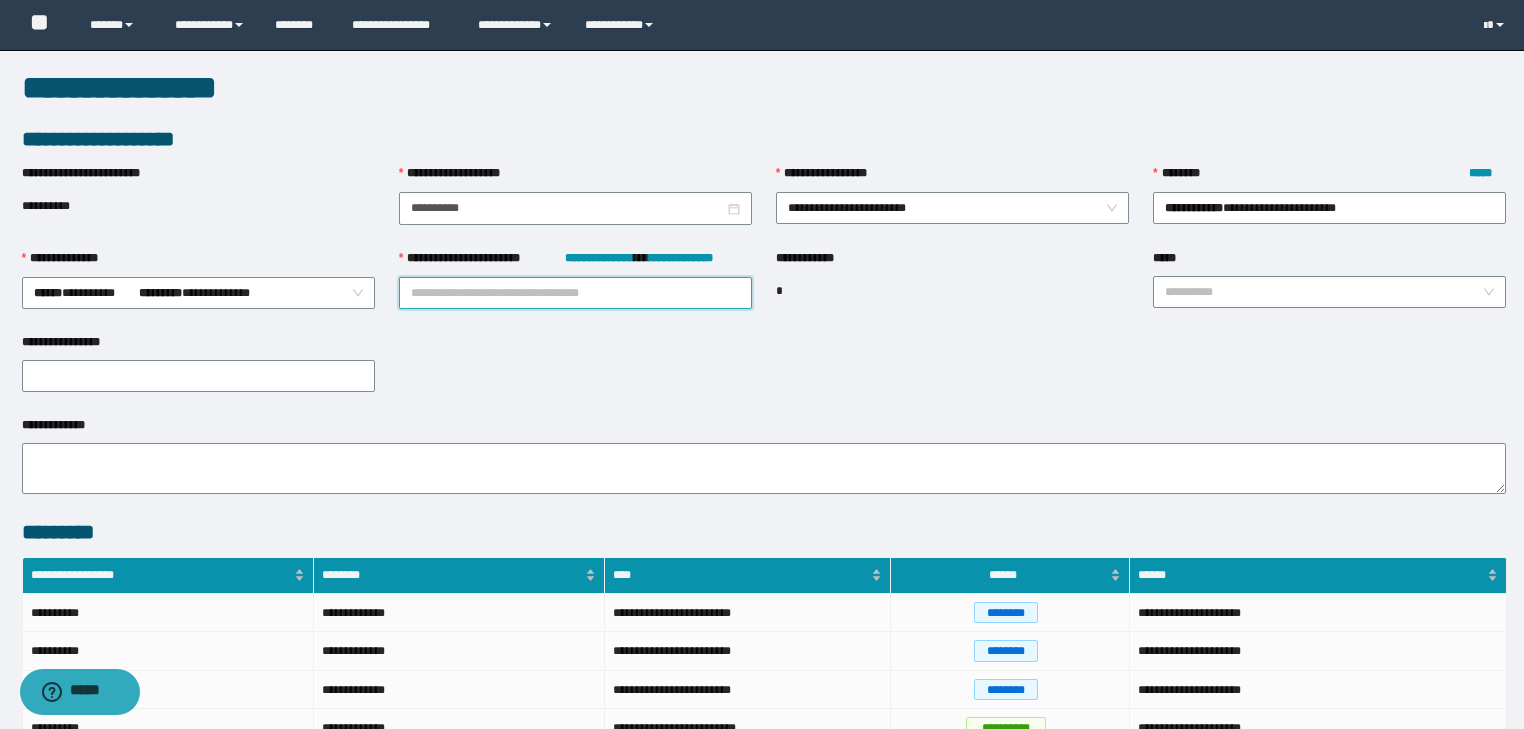 paste on "********" 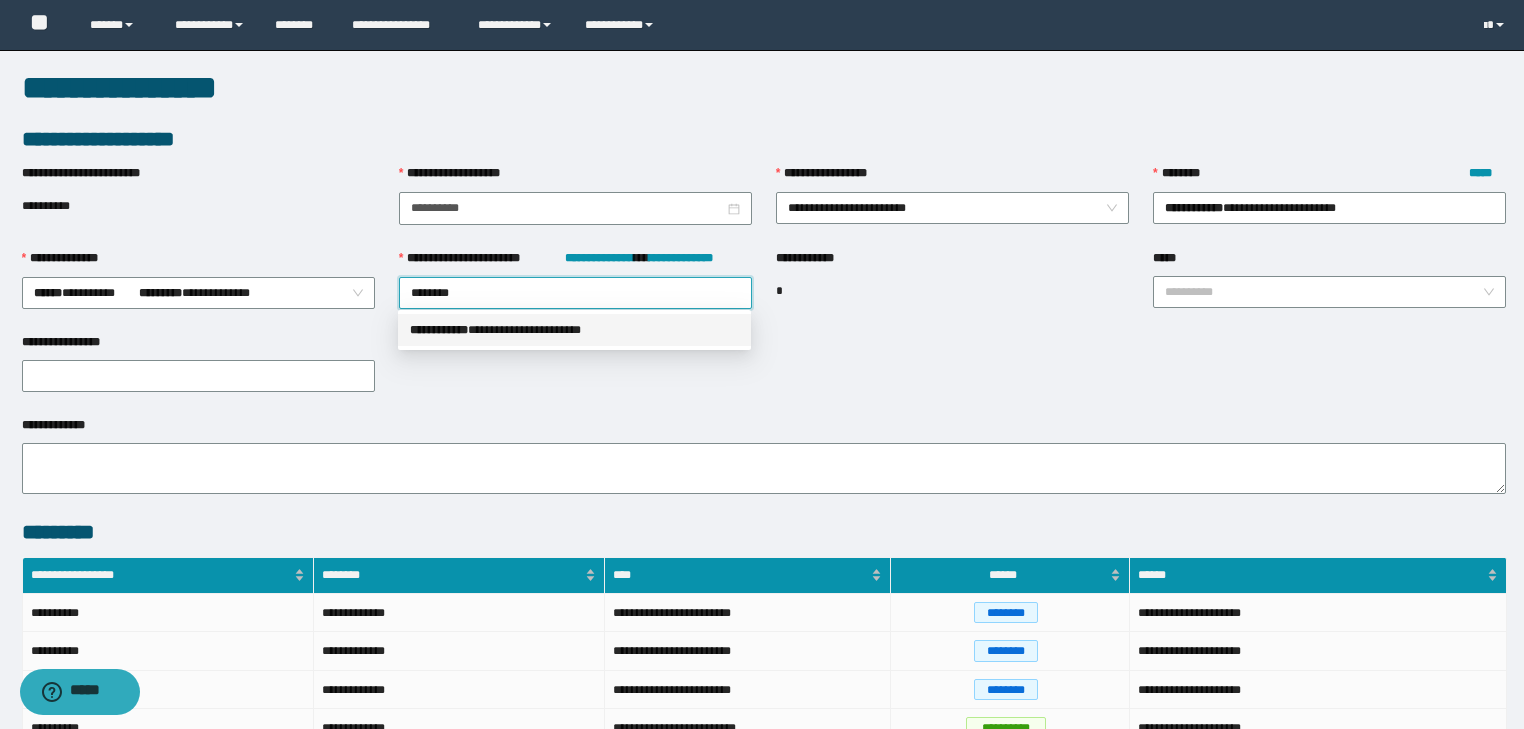 click on "**********" at bounding box center (574, 330) 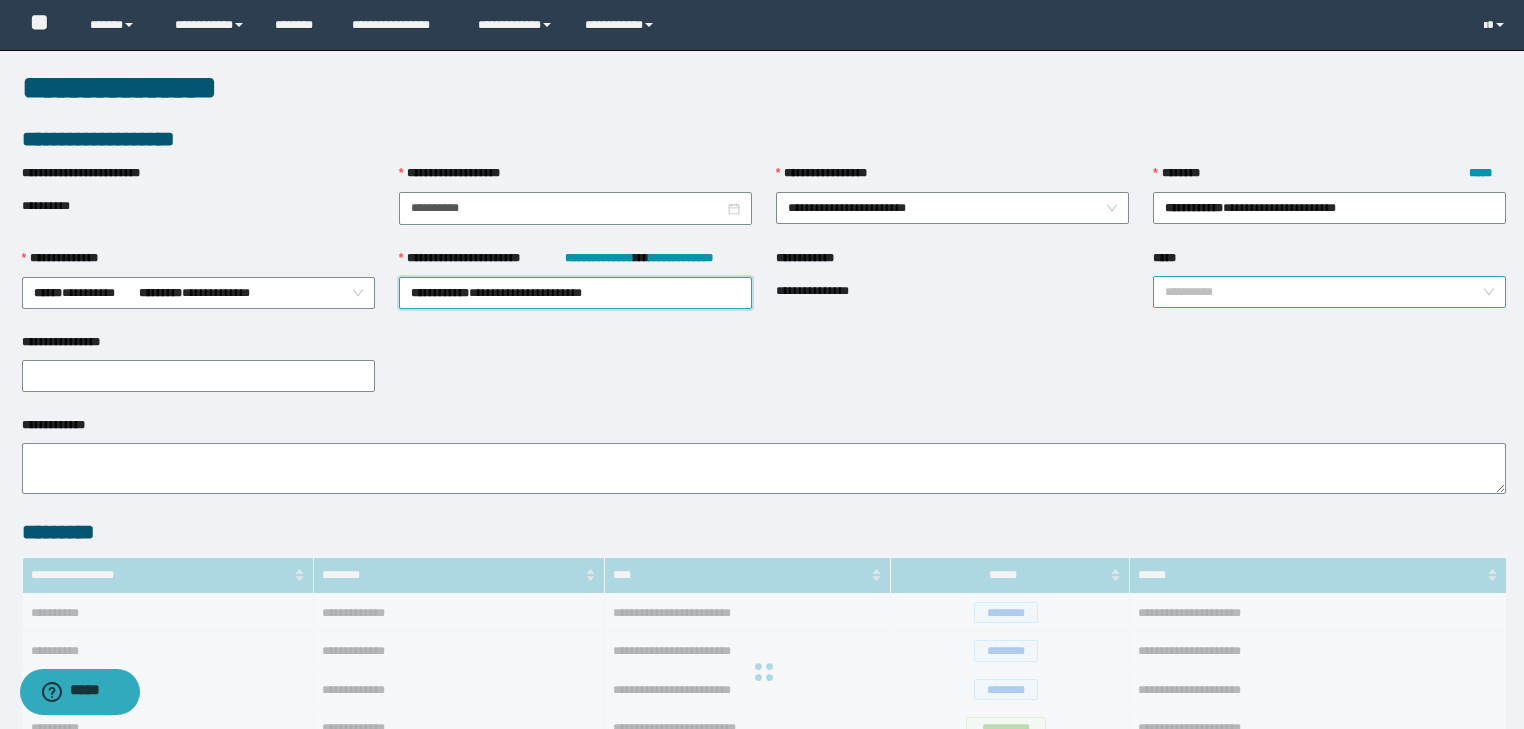 click on "*****" at bounding box center [1323, 292] 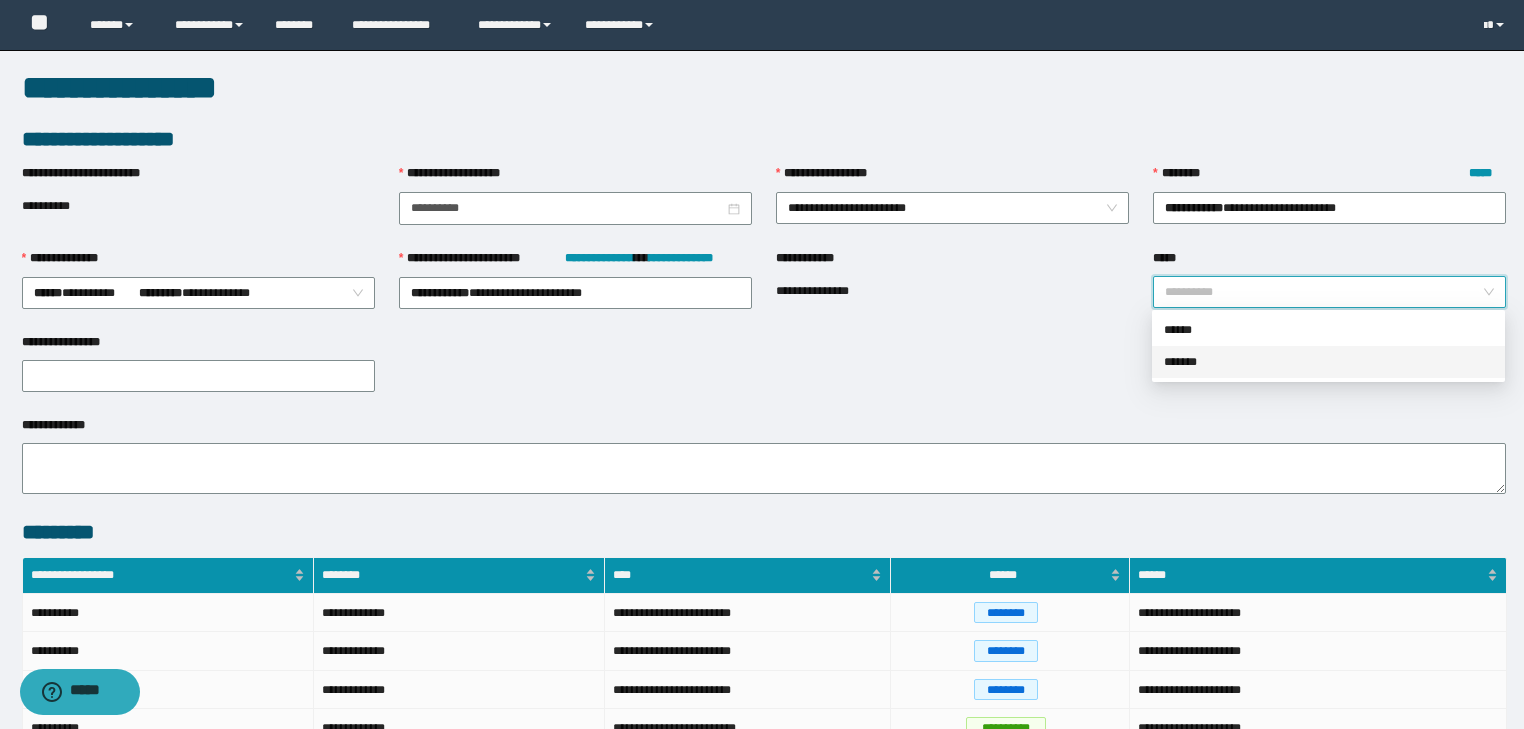 drag, startPoint x: 1196, startPoint y: 368, endPoint x: 1144, endPoint y: 360, distance: 52.611786 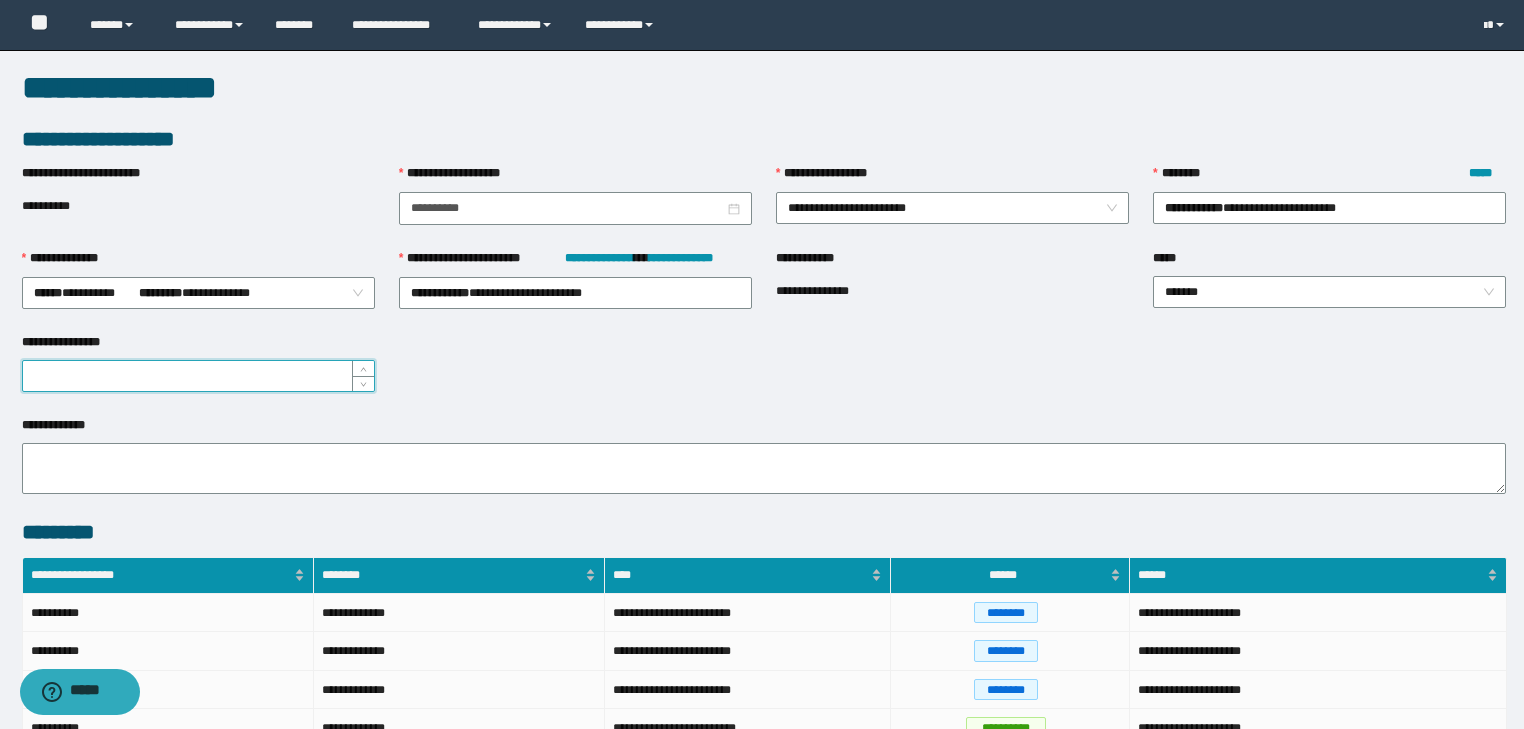 click on "**********" at bounding box center (198, 376) 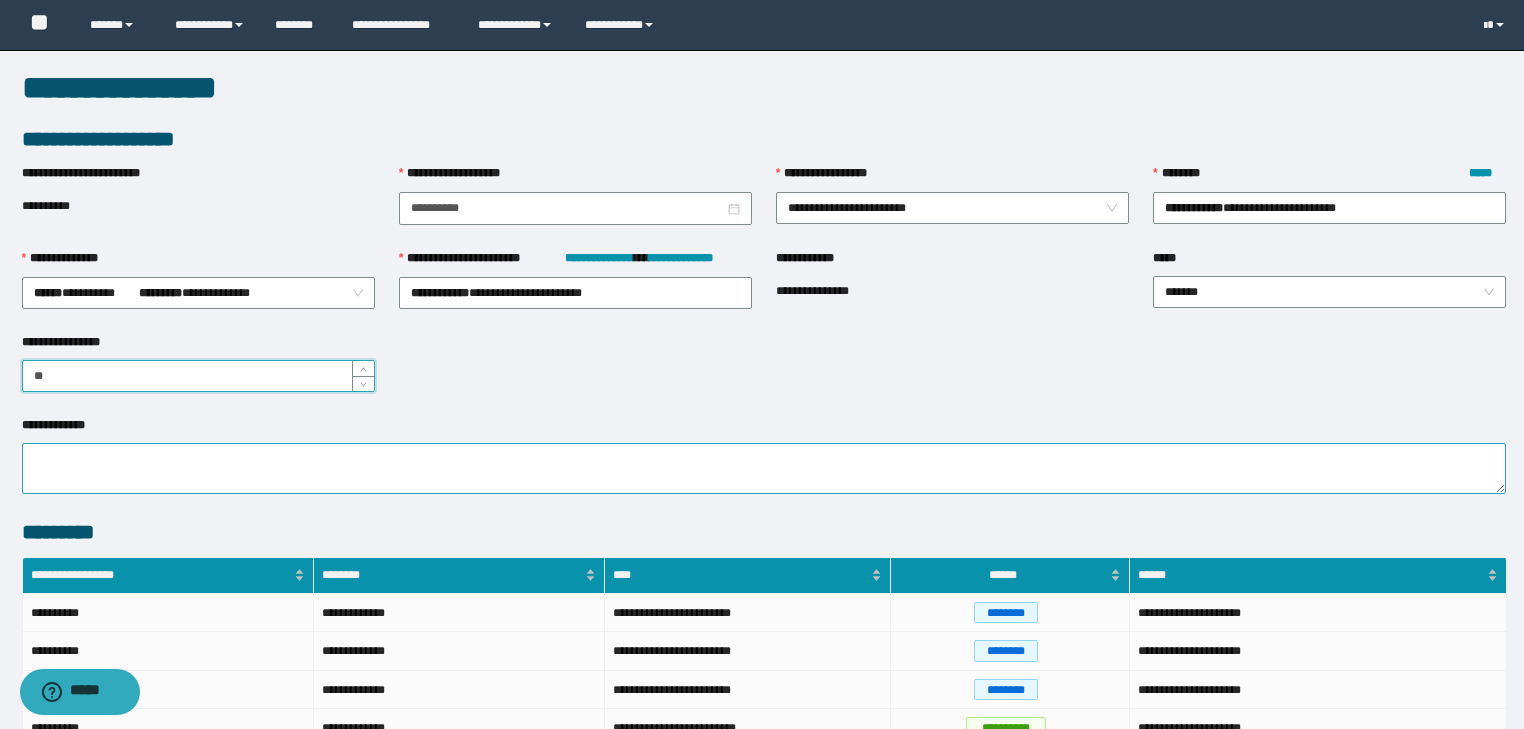 type on "**" 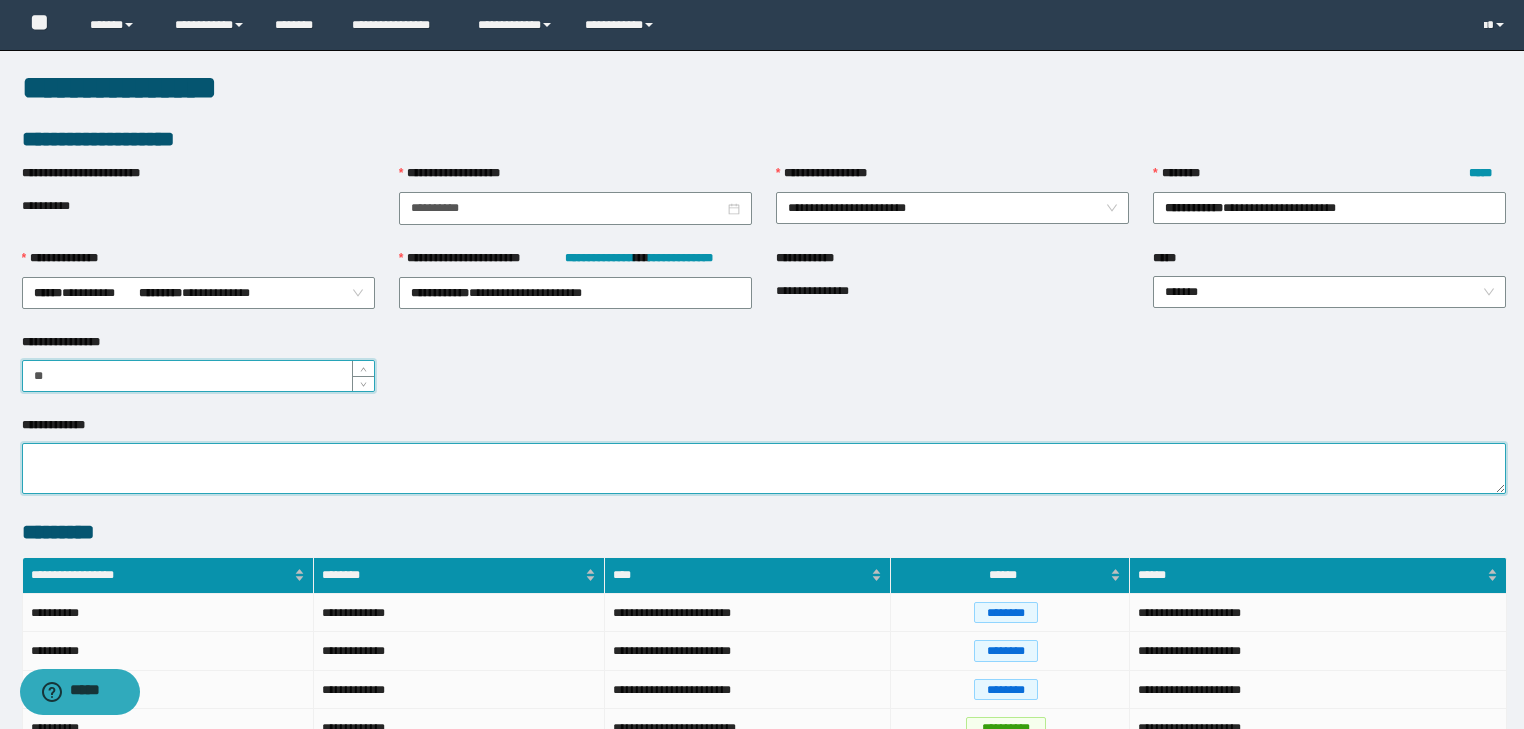 click on "**********" at bounding box center (764, 468) 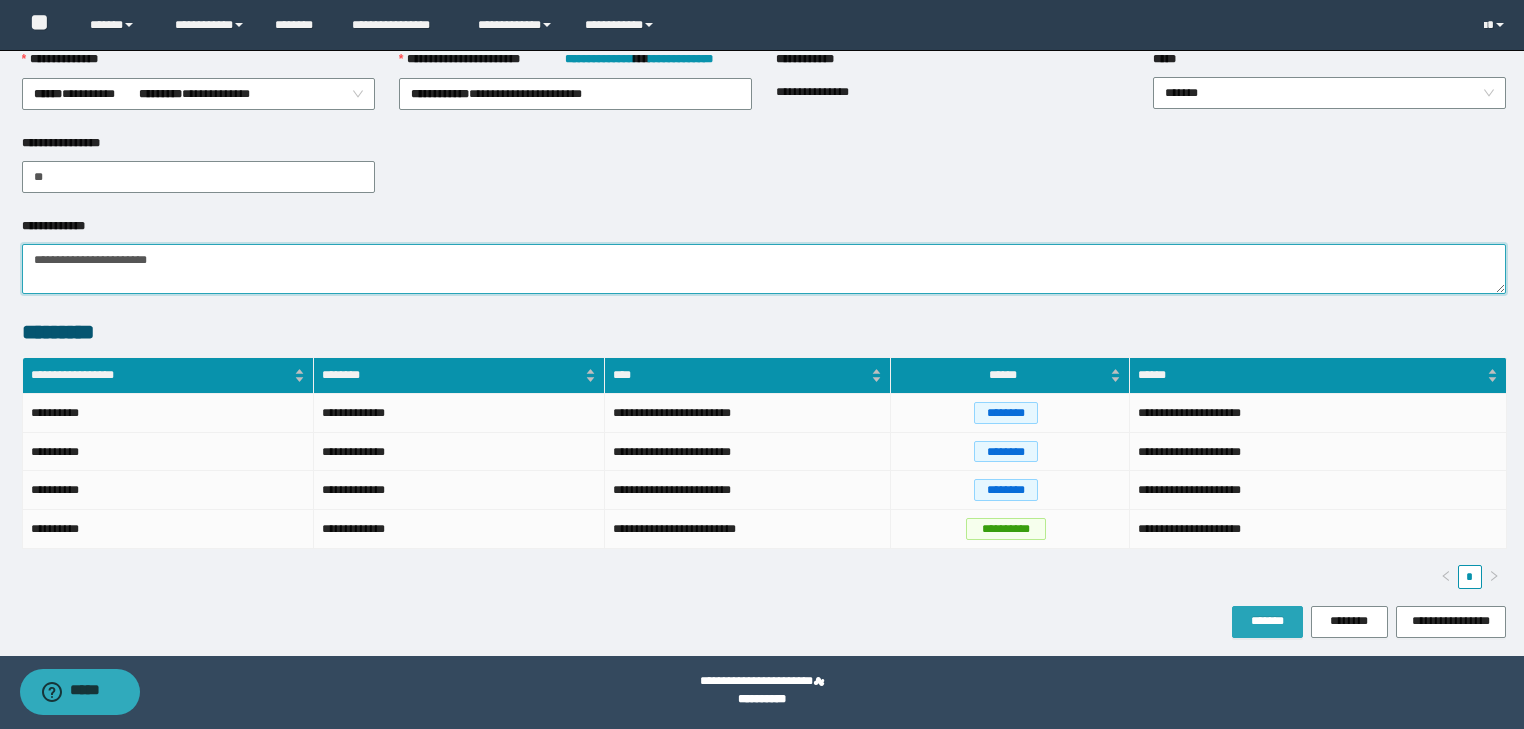 type on "**********" 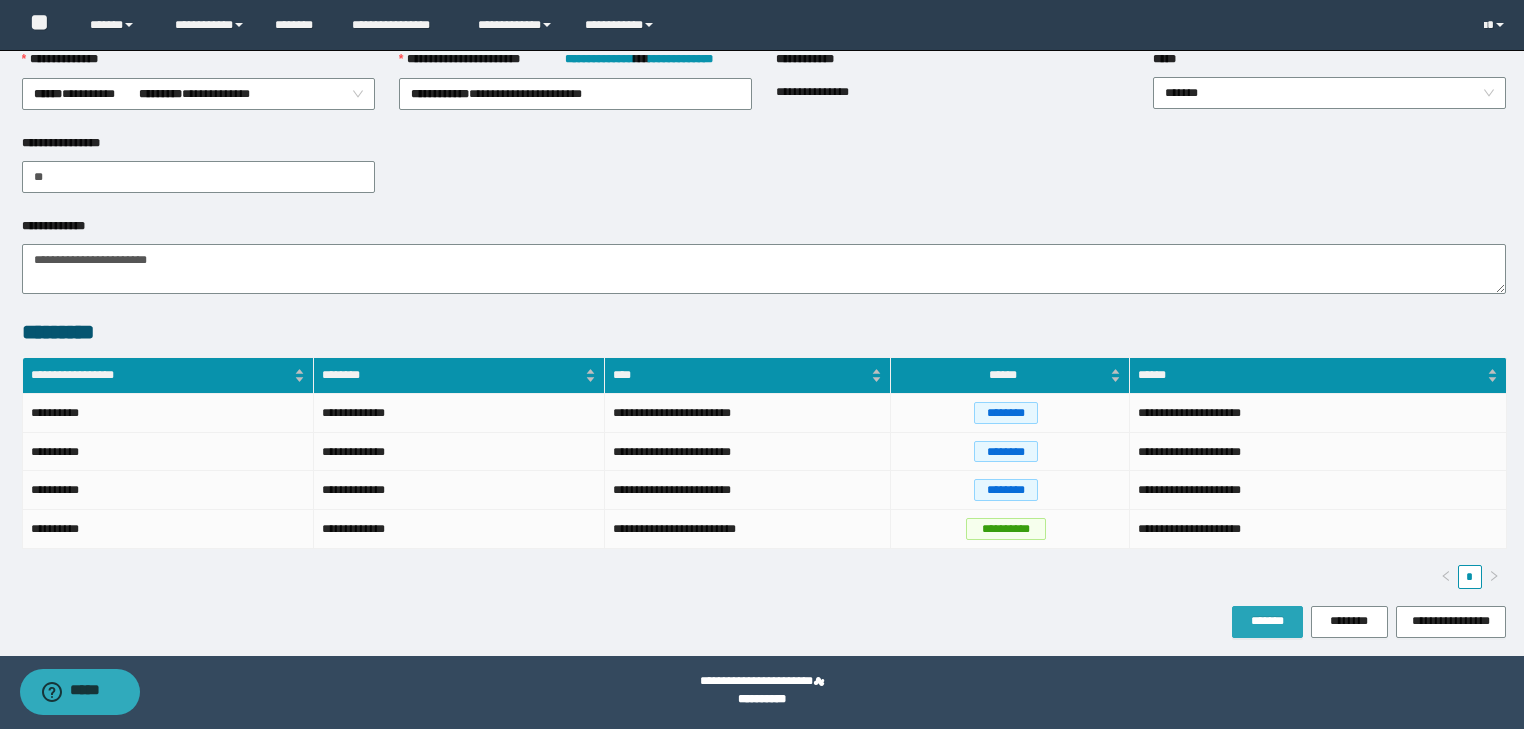 click on "*******" at bounding box center [1267, 622] 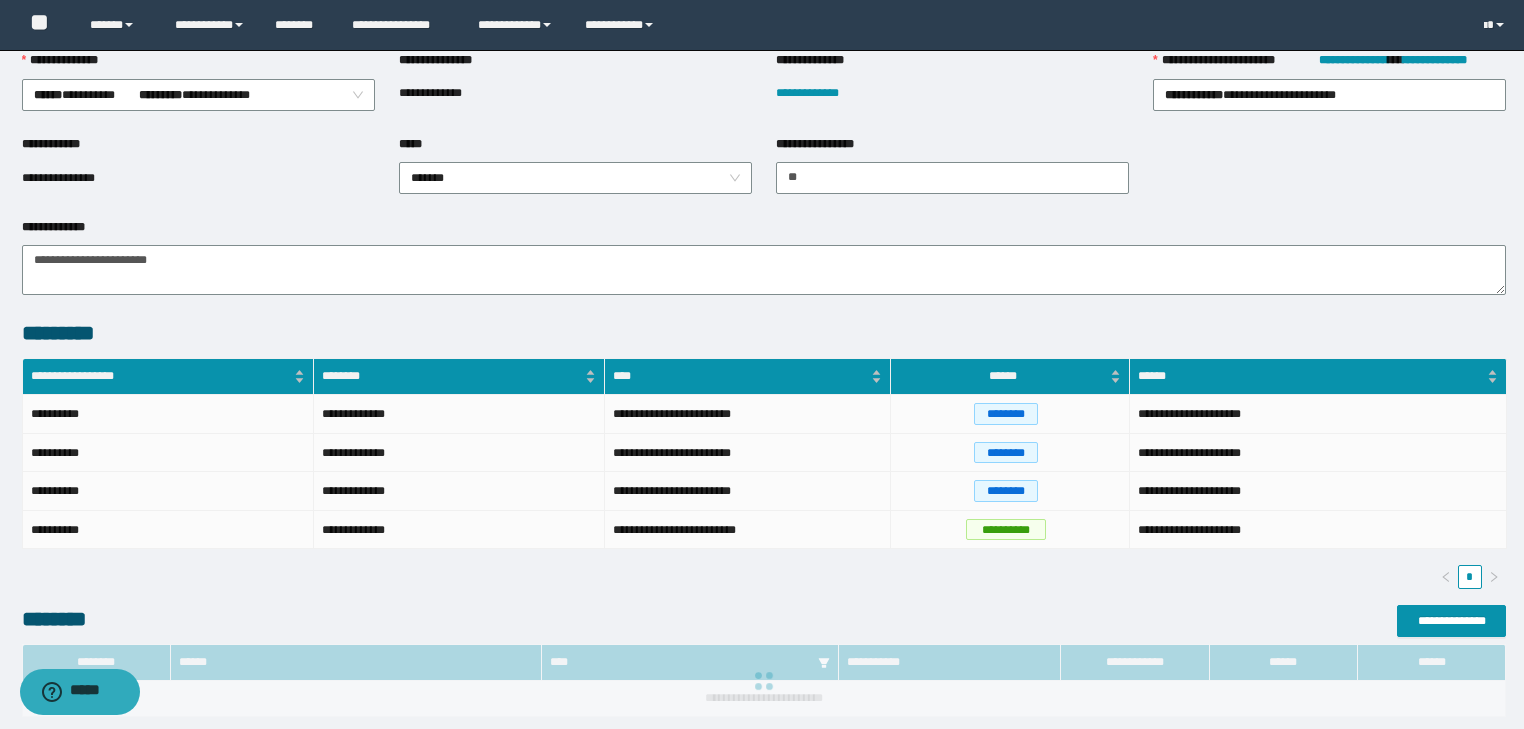 scroll, scrollTop: 0, scrollLeft: 0, axis: both 